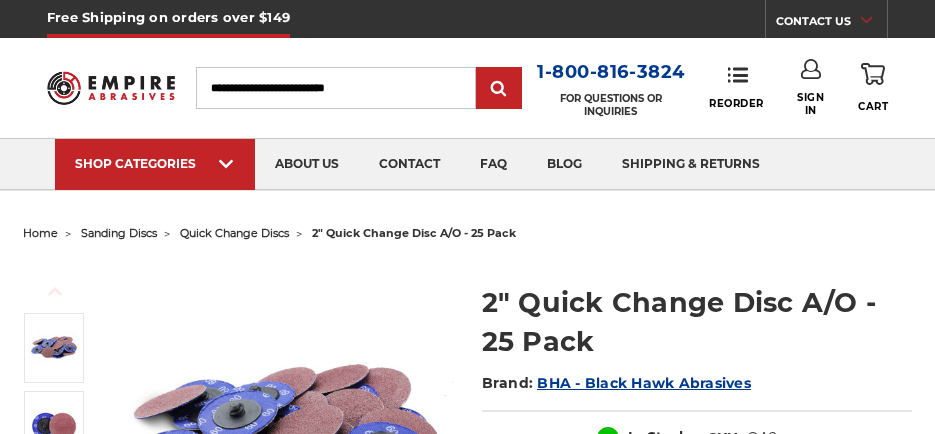 scroll, scrollTop: 0, scrollLeft: 0, axis: both 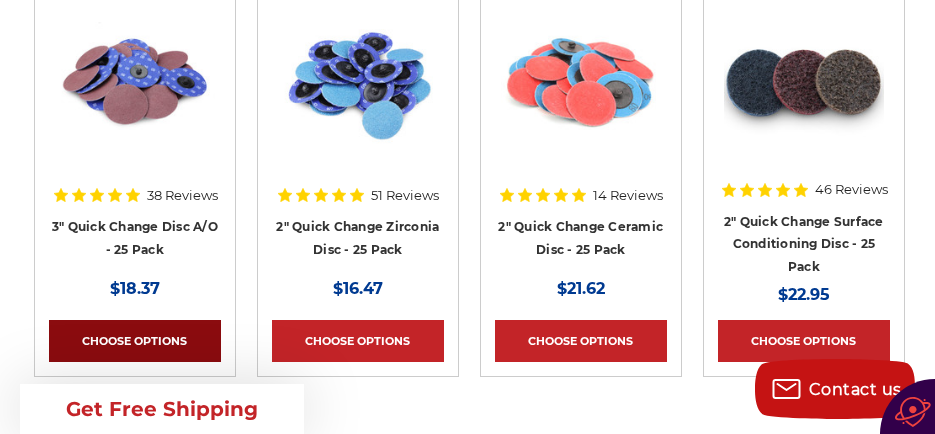 click on "Choose Options" at bounding box center (135, 341) 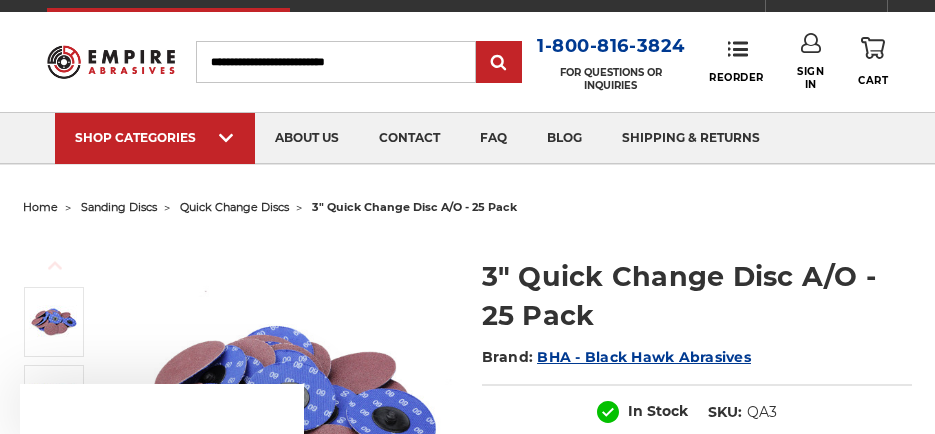 scroll, scrollTop: 200, scrollLeft: 0, axis: vertical 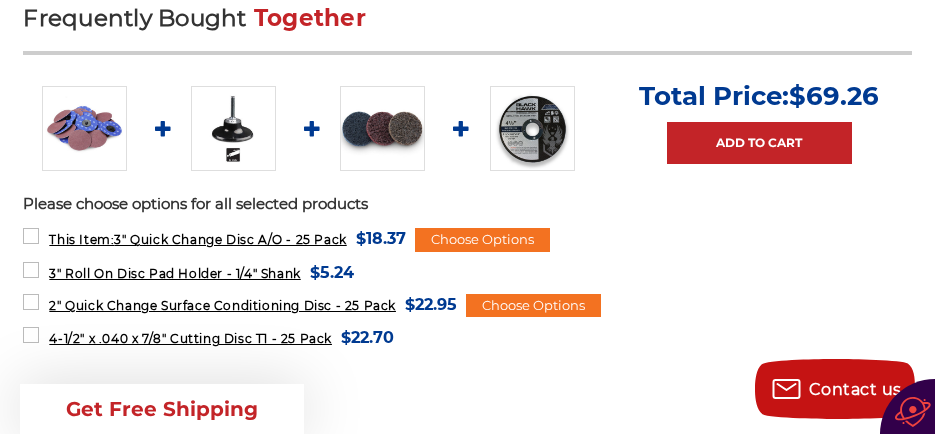click at bounding box center (382, 128) 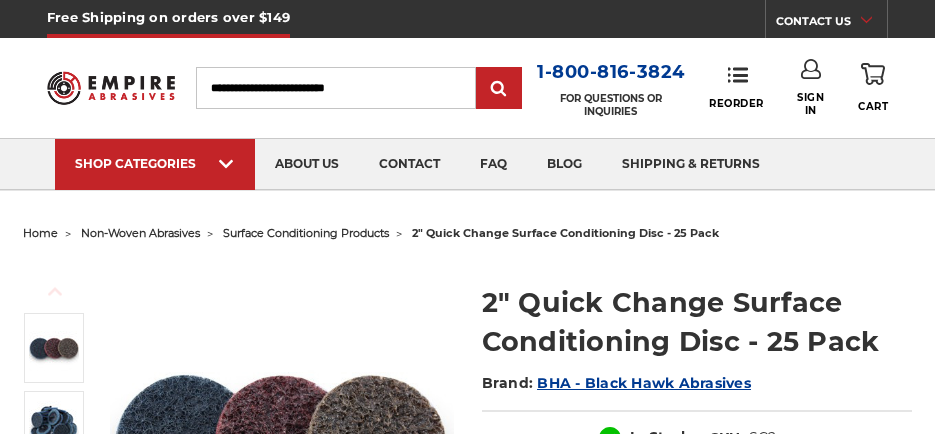 scroll, scrollTop: 0, scrollLeft: 0, axis: both 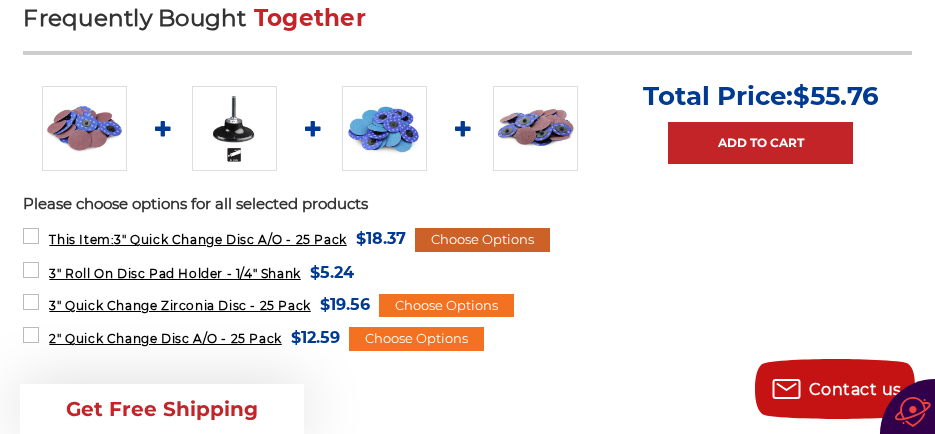 click on "Choose Options" at bounding box center (482, 240) 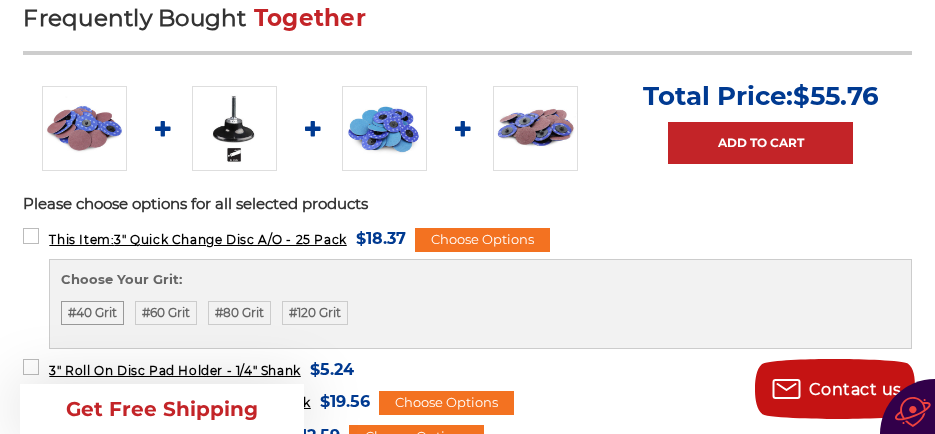 click on "#40 Grit" at bounding box center (92, 313) 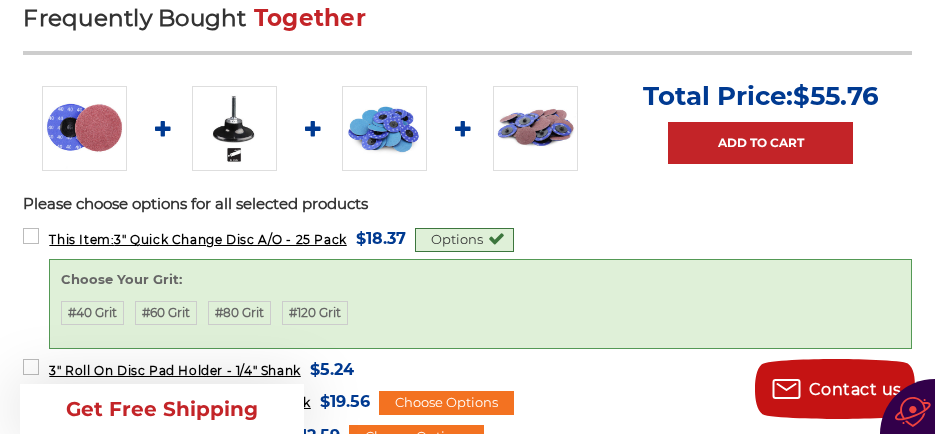 scroll, scrollTop: 1100, scrollLeft: 0, axis: vertical 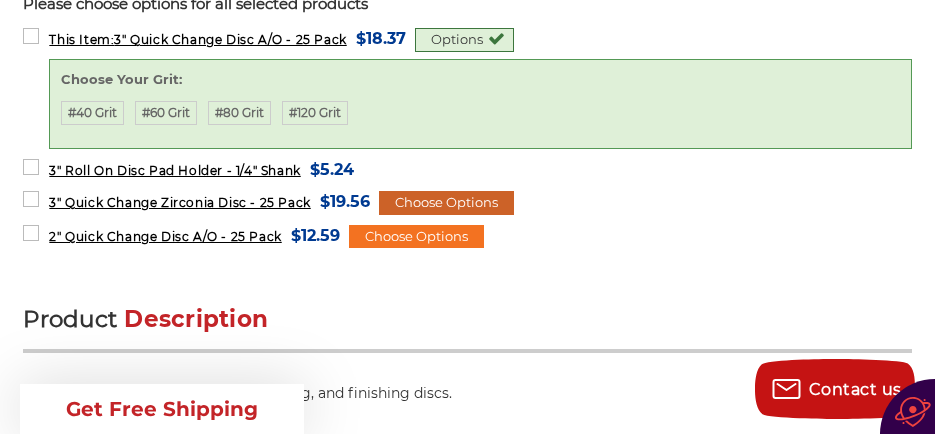 click on "Choose Options" at bounding box center (446, 203) 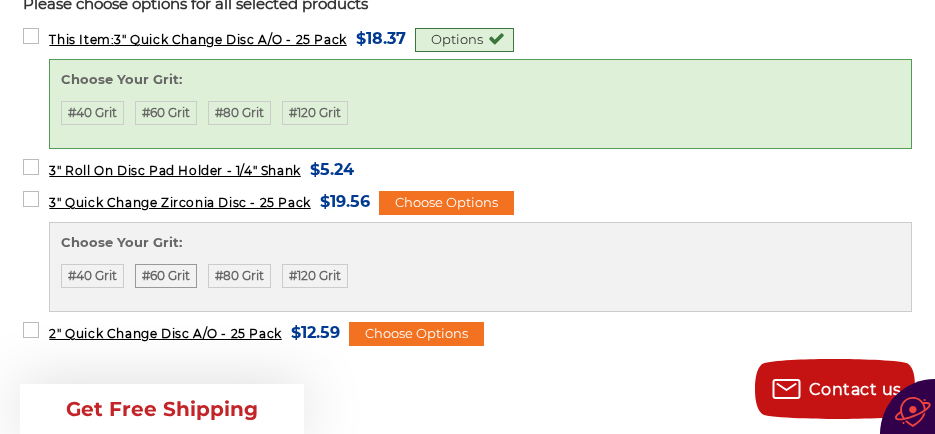click on "#60 Grit" at bounding box center (166, 276) 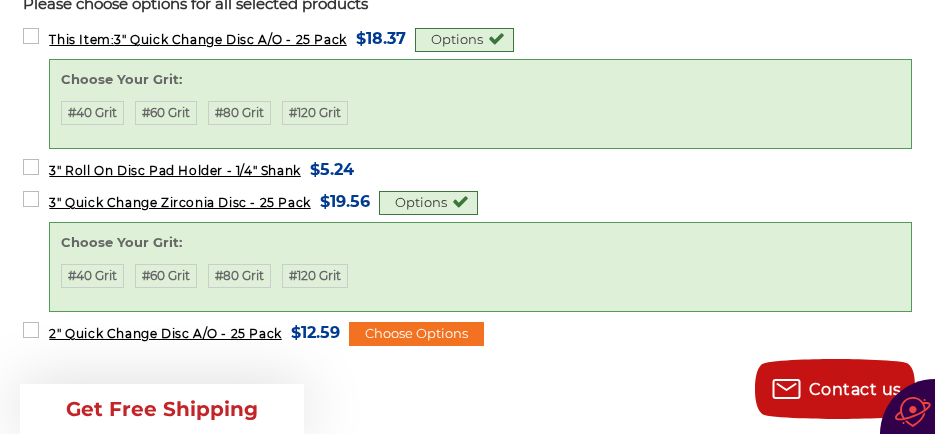 scroll, scrollTop: 1200, scrollLeft: 0, axis: vertical 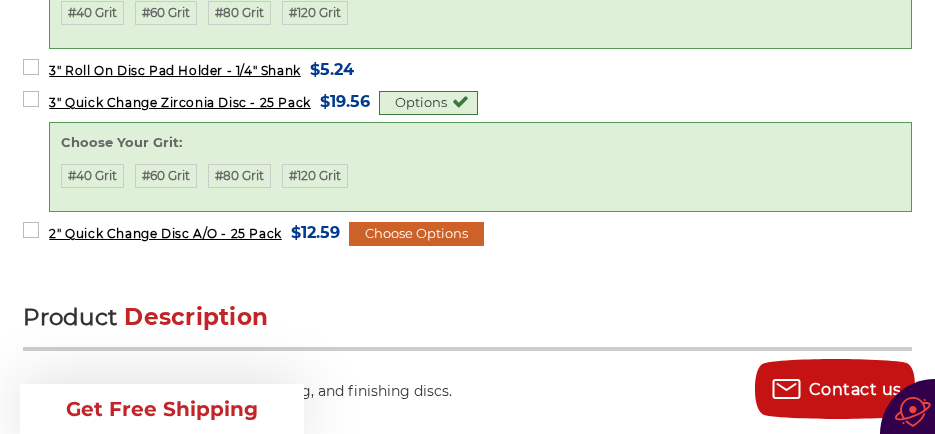 click on "Choose Options" at bounding box center [416, 234] 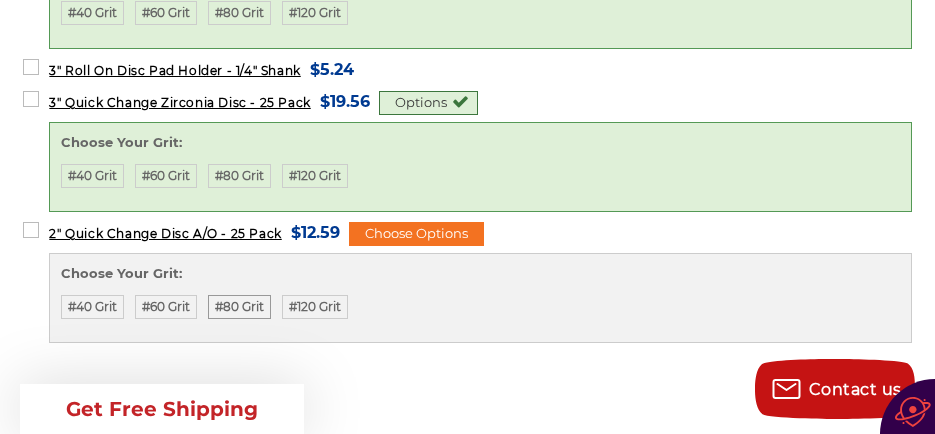 click on "#80 Grit" at bounding box center [239, 307] 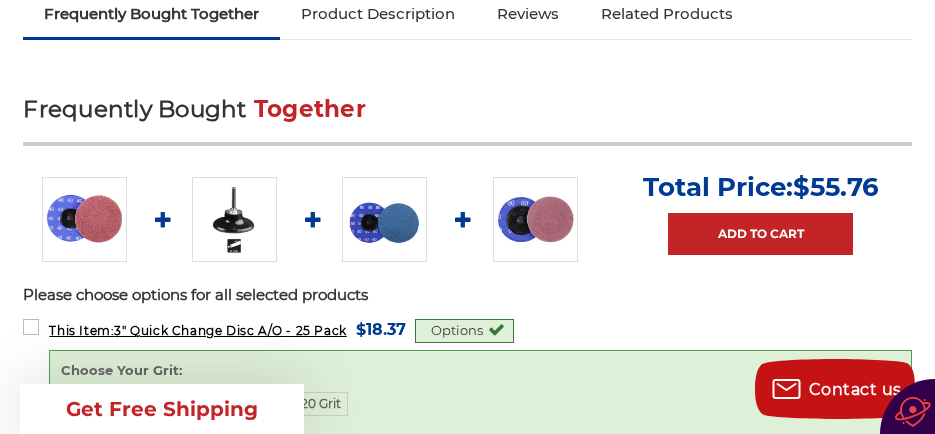 scroll, scrollTop: 800, scrollLeft: 0, axis: vertical 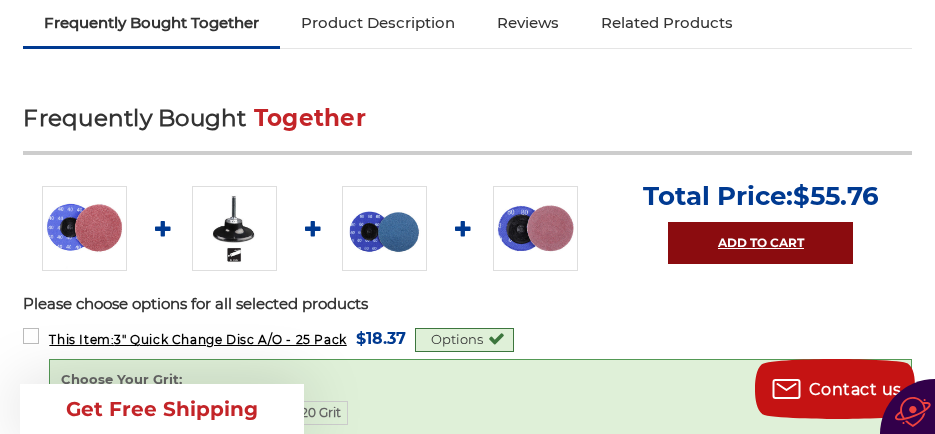 click on "Add to Cart" at bounding box center [760, 243] 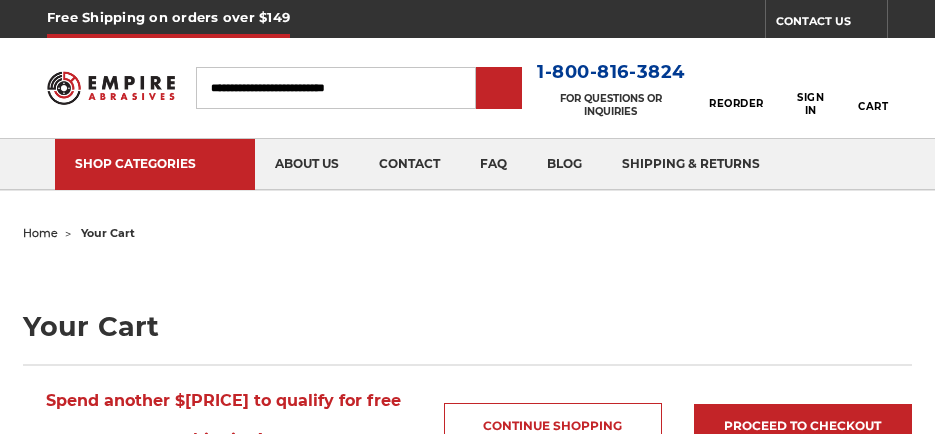 scroll, scrollTop: 0, scrollLeft: 0, axis: both 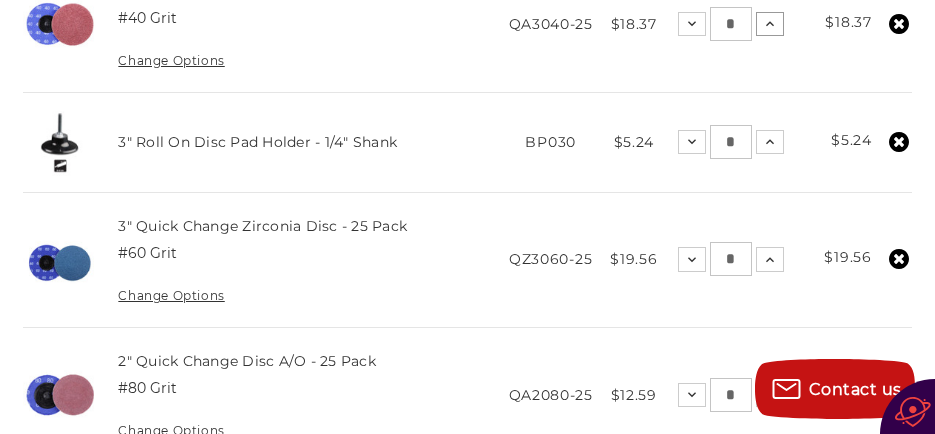 click 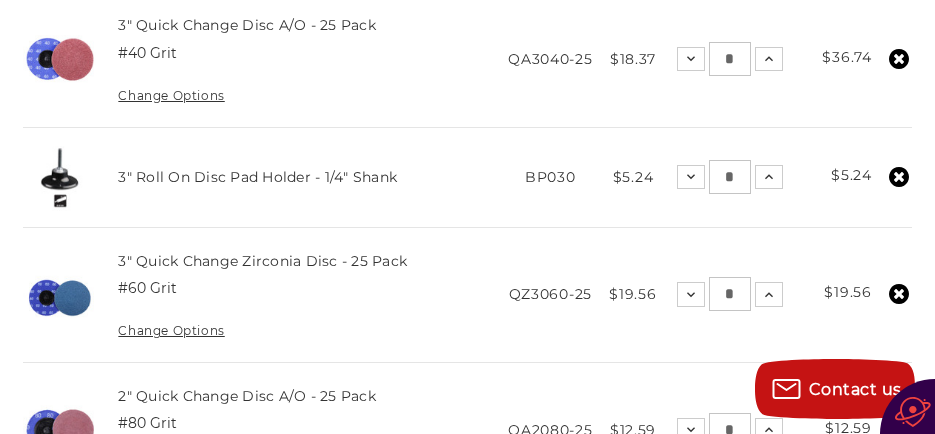 scroll, scrollTop: 600, scrollLeft: 0, axis: vertical 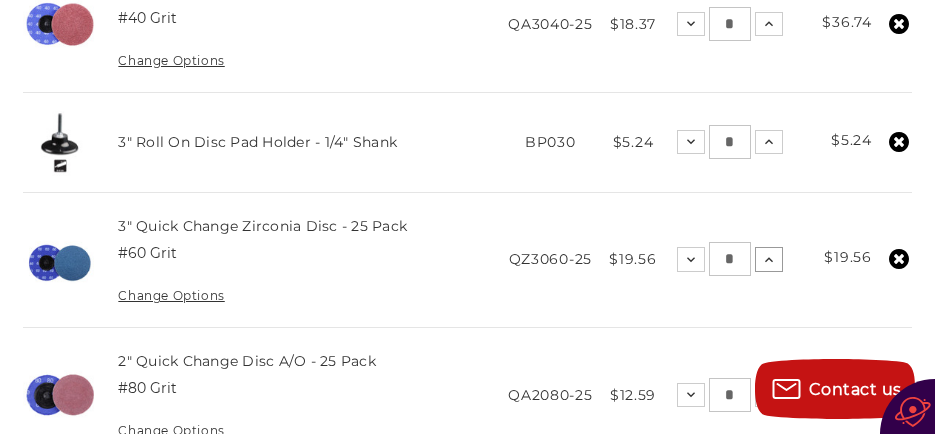 click 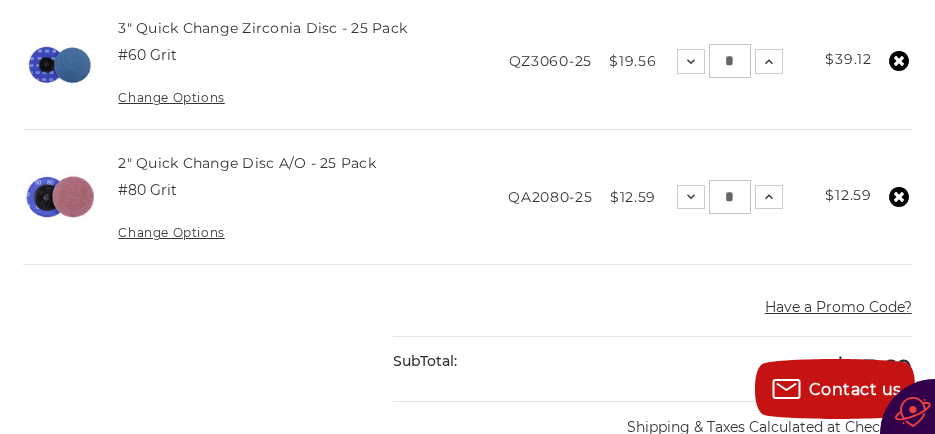 scroll, scrollTop: 800, scrollLeft: 0, axis: vertical 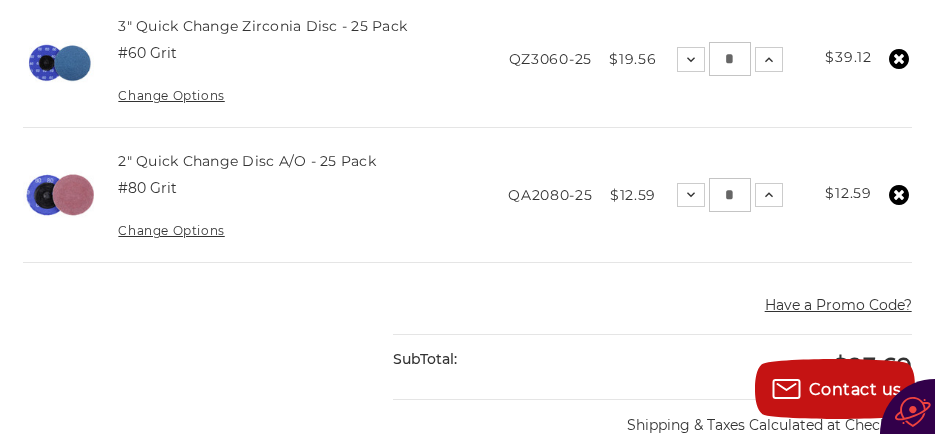 click on "Change Options" at bounding box center (171, 230) 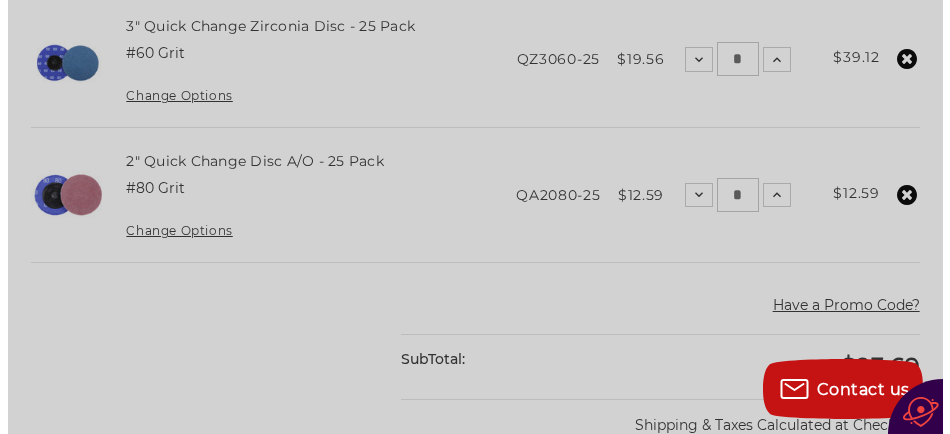 scroll, scrollTop: 760, scrollLeft: 0, axis: vertical 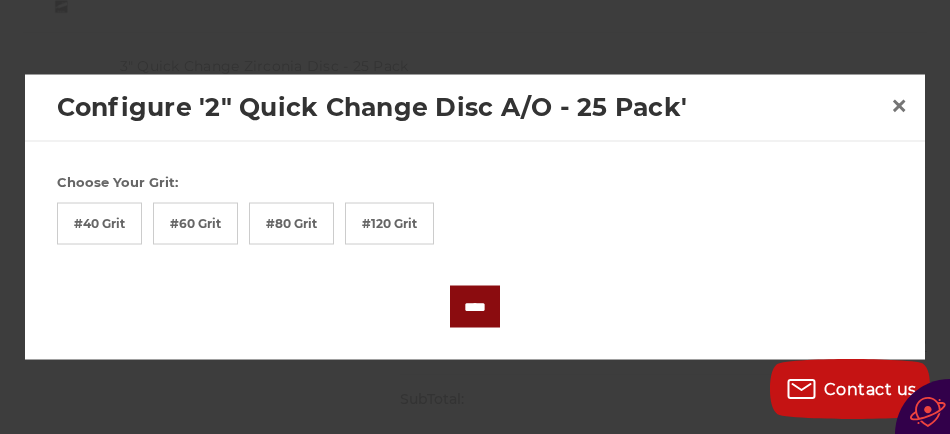 click on "****" at bounding box center [475, 307] 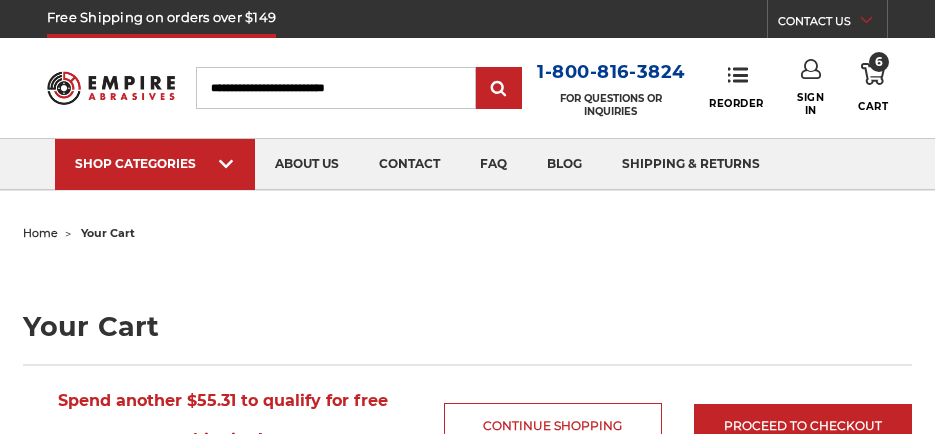 scroll, scrollTop: 0, scrollLeft: 0, axis: both 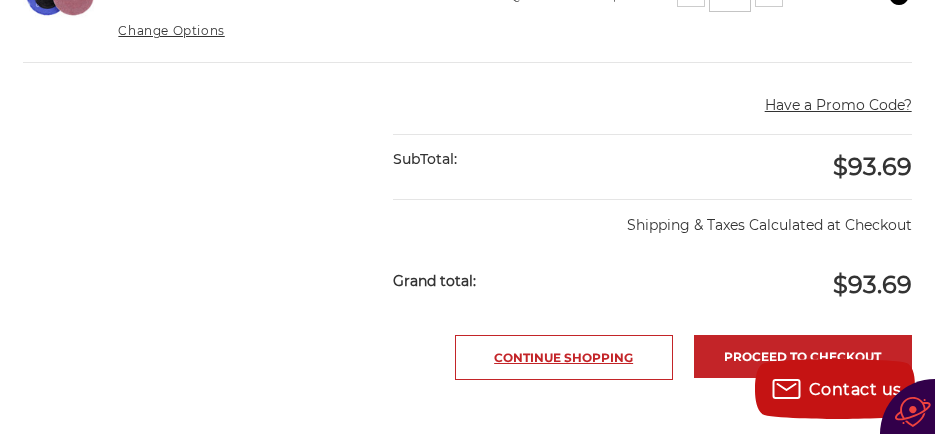 click on "Continue Shopping" at bounding box center (564, 357) 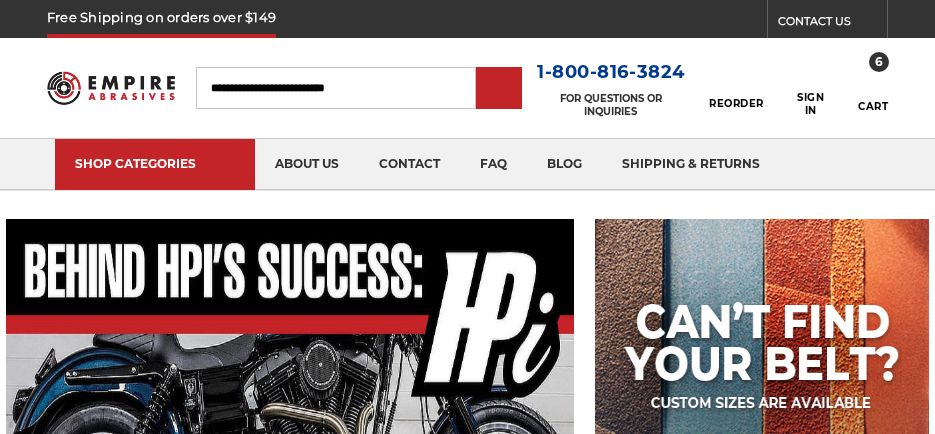 scroll, scrollTop: 0, scrollLeft: 0, axis: both 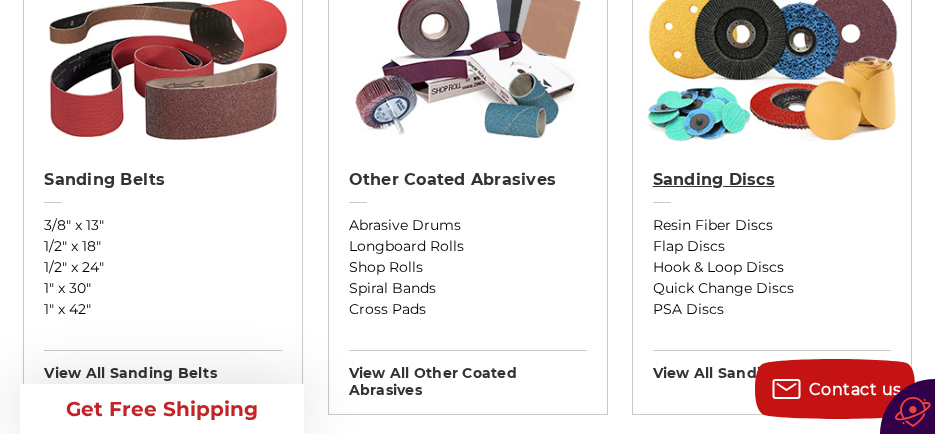 click on "Sanding Discs" at bounding box center [772, 180] 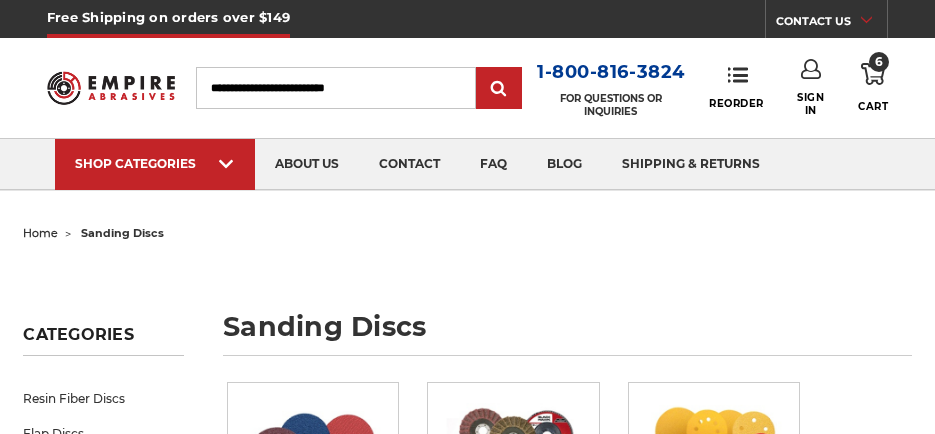 scroll, scrollTop: 0, scrollLeft: 0, axis: both 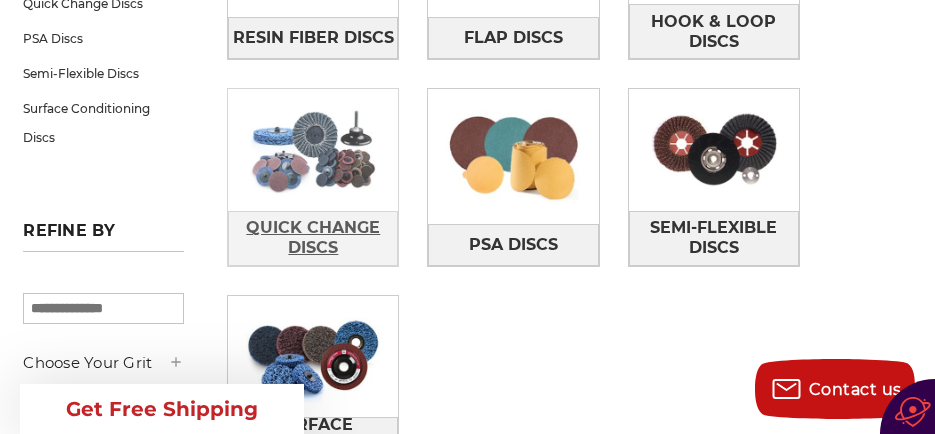 click on "Quick Change Discs" at bounding box center (313, 238) 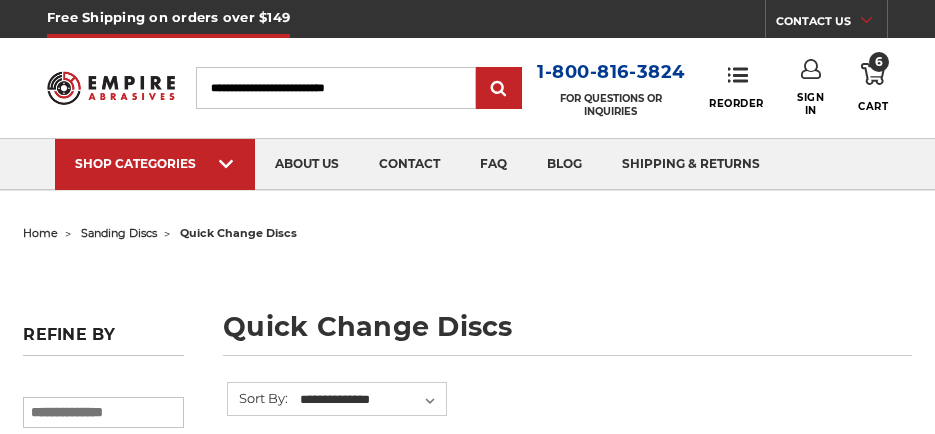 scroll, scrollTop: 0, scrollLeft: 0, axis: both 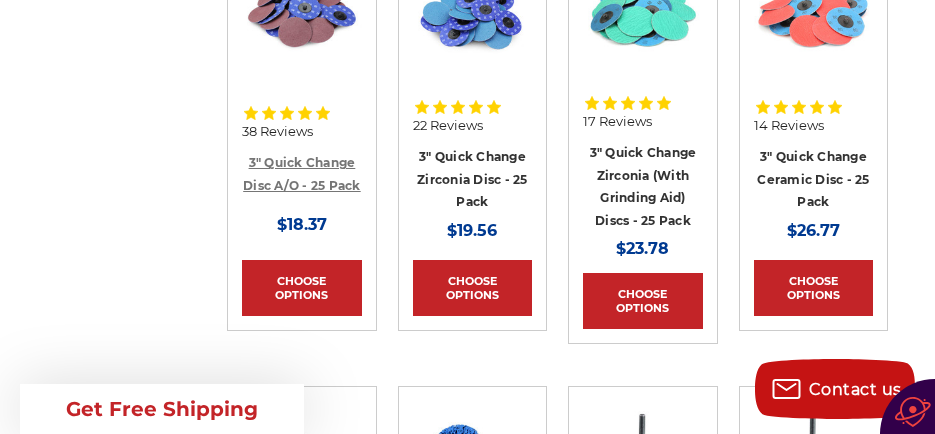 click on "3" Quick Change Disc A/O - 25 Pack" at bounding box center [302, 174] 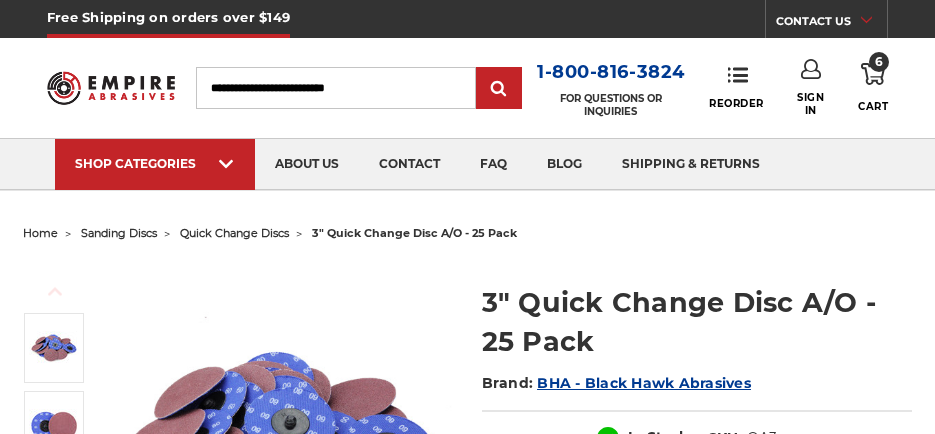 scroll, scrollTop: 0, scrollLeft: 0, axis: both 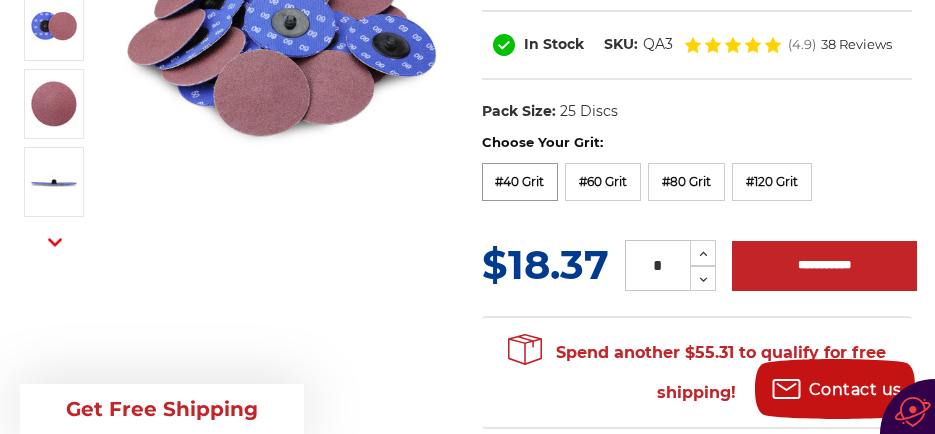 click on "#40 Grit" at bounding box center (520, 182) 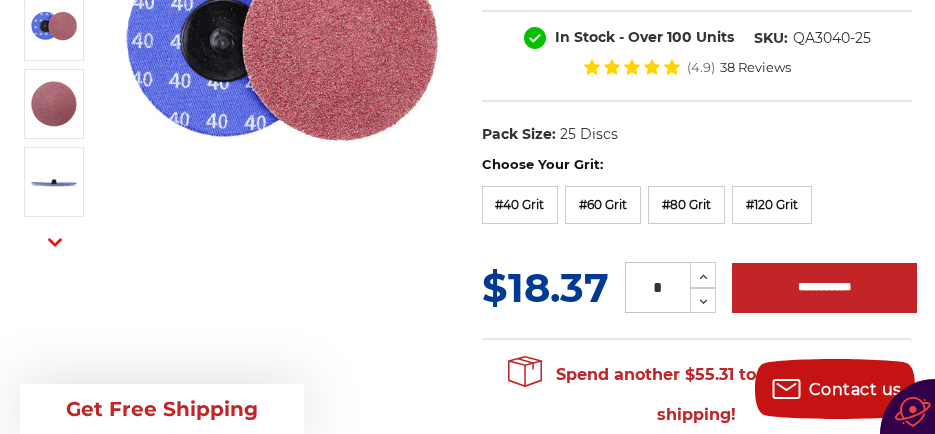 click on "Choose Your Grit:
#40 Grit
#60 Grit
#80 Grit
#120 Grit" at bounding box center (697, 192) 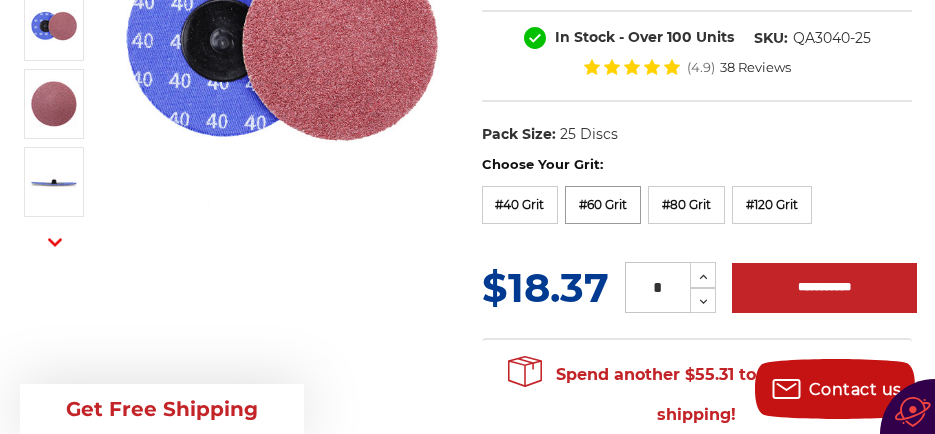 click on "#60 Grit" at bounding box center [603, 205] 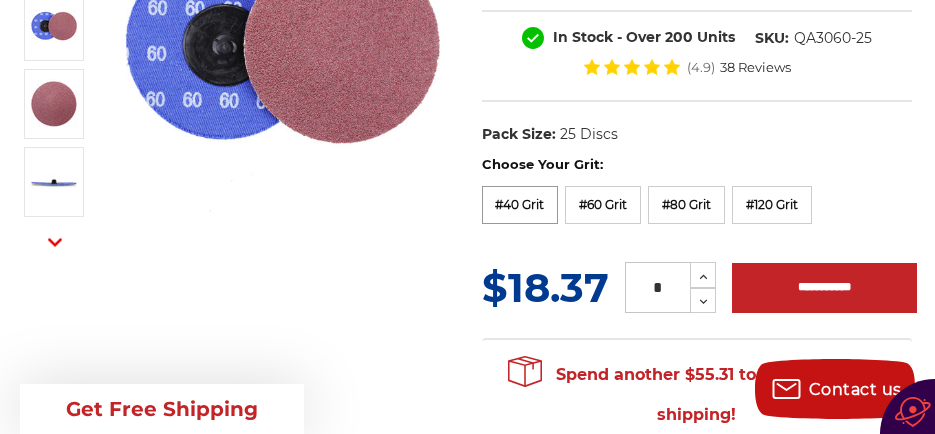 click on "#40 Grit" at bounding box center [520, 205] 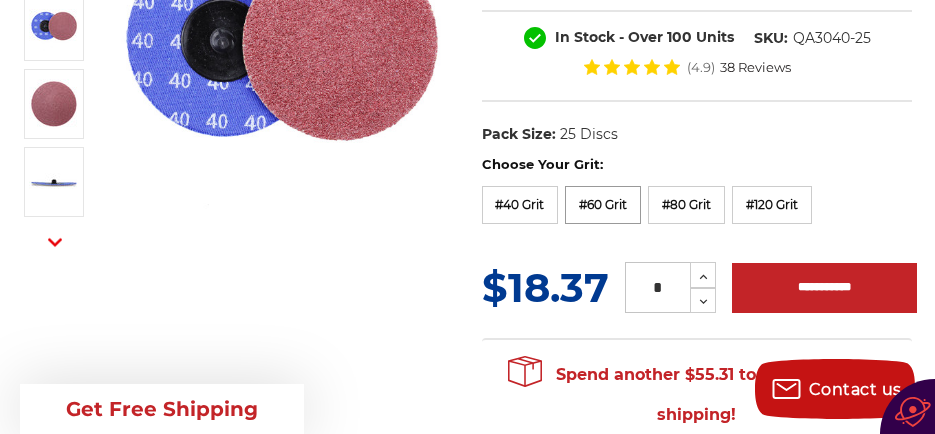 click on "#60 Grit" at bounding box center (603, 205) 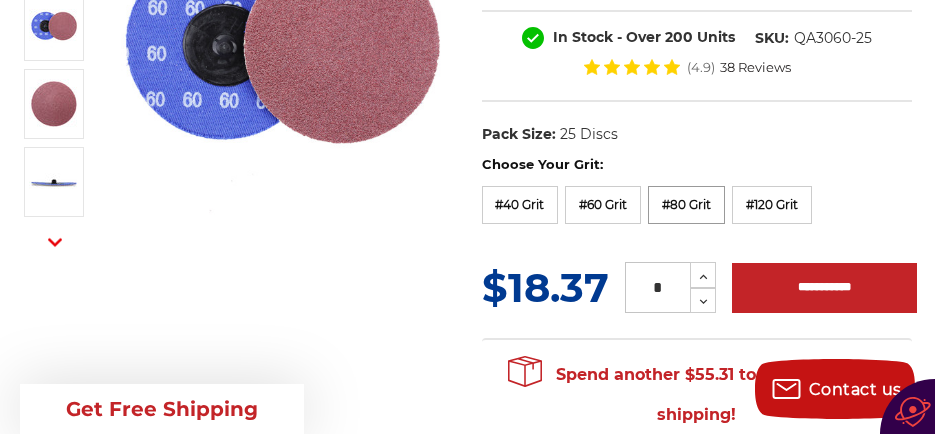 click on "#80 Grit" at bounding box center [686, 205] 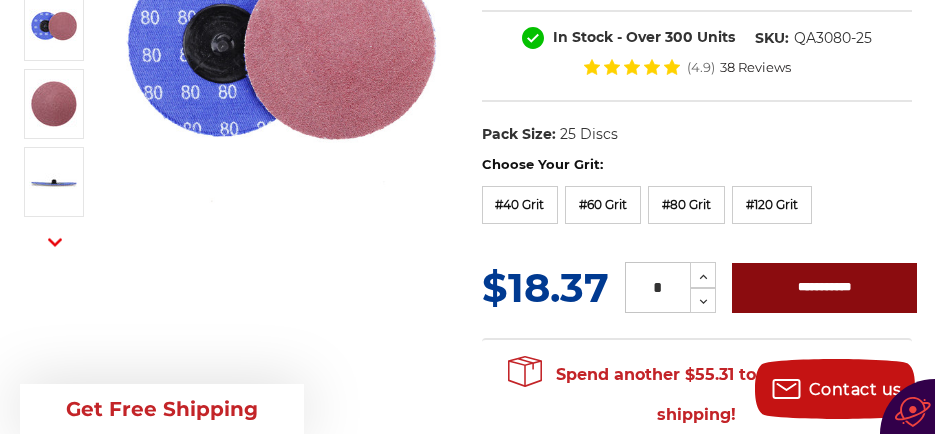 click on "**********" at bounding box center [824, 288] 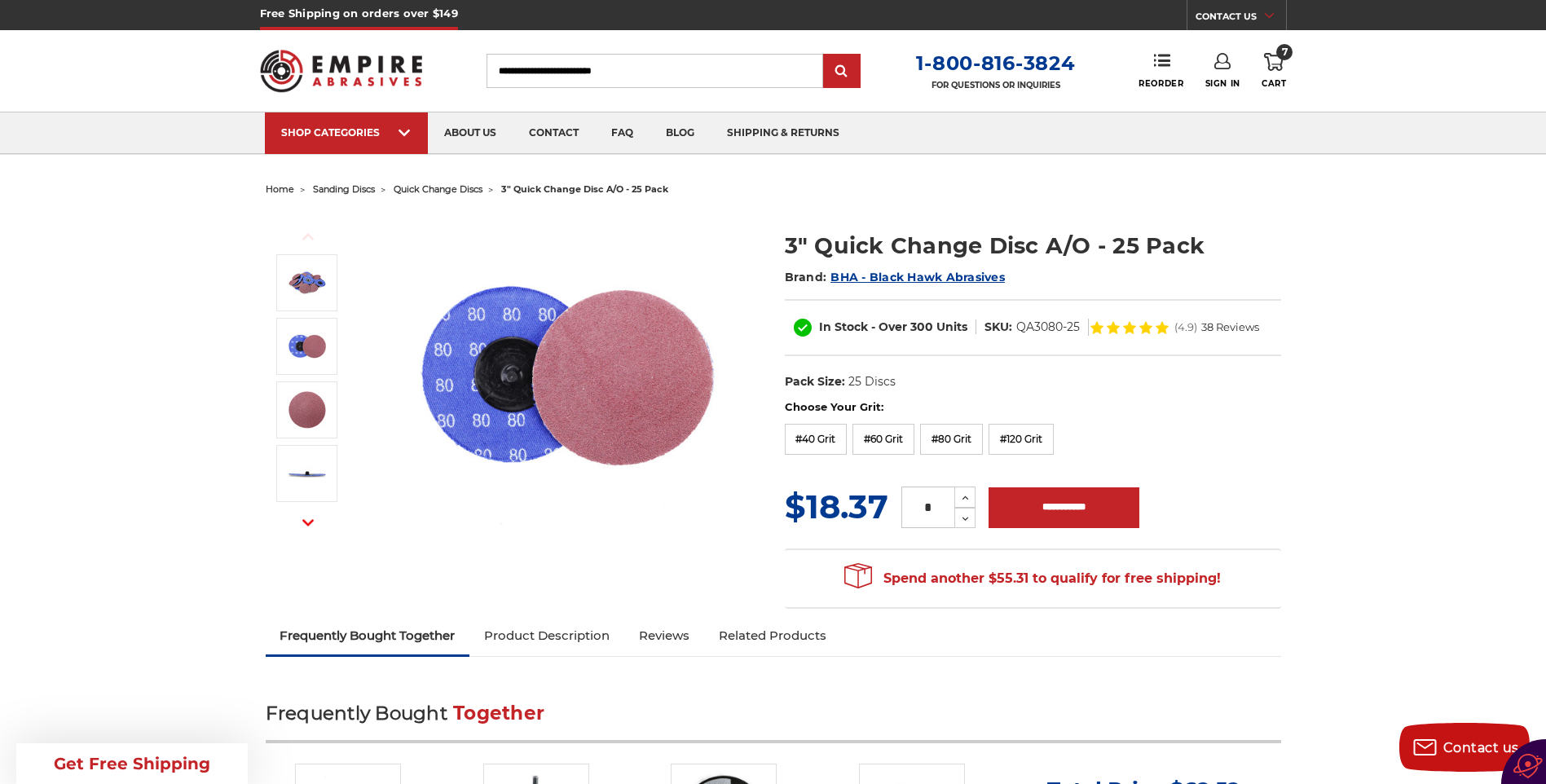 scroll, scrollTop: 0, scrollLeft: 0, axis: both 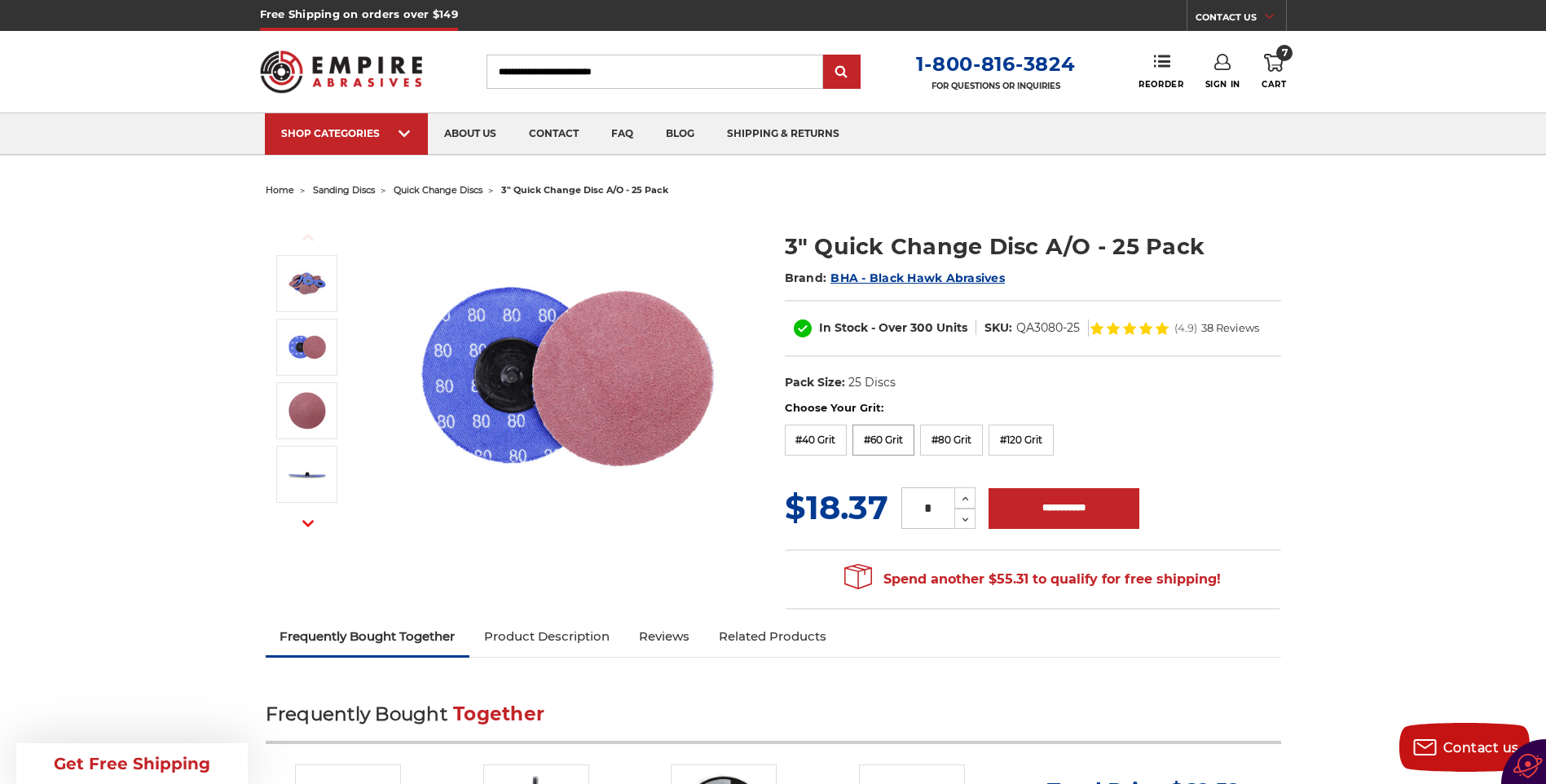 click on "#60 Grit" at bounding box center [883, 440] 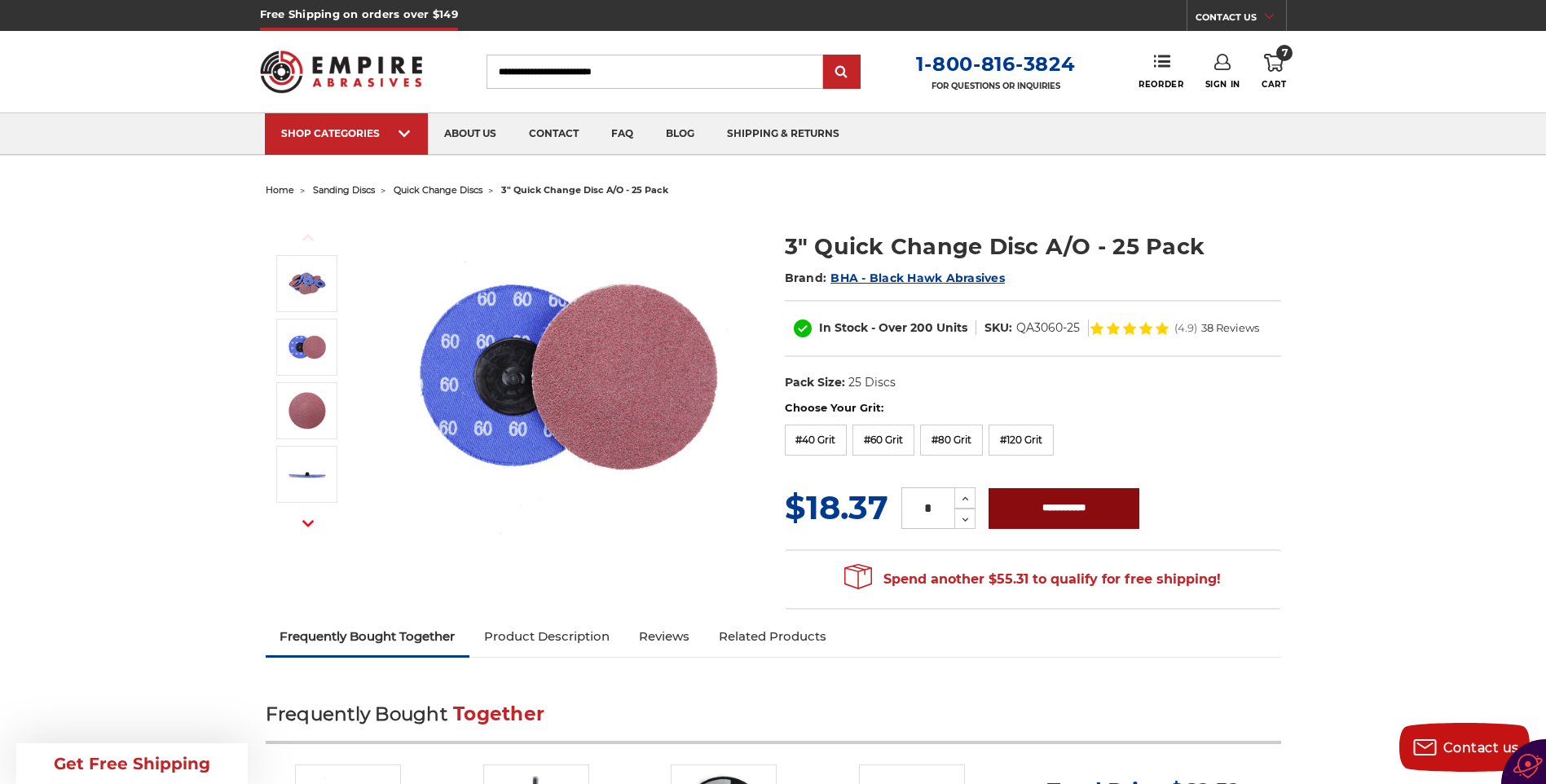 click on "**********" at bounding box center (1064, 509) 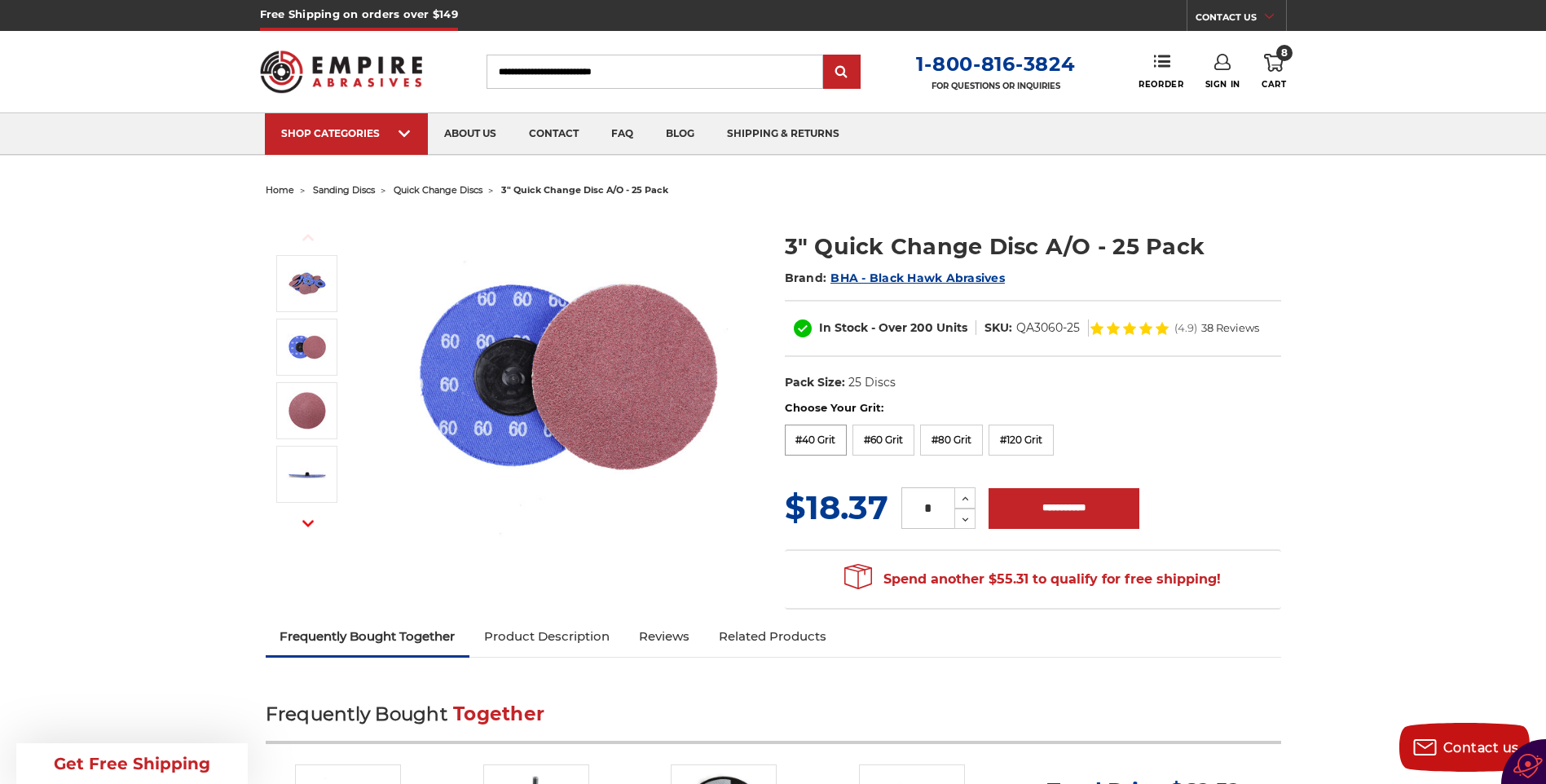 click on "#40 Grit" at bounding box center [816, 440] 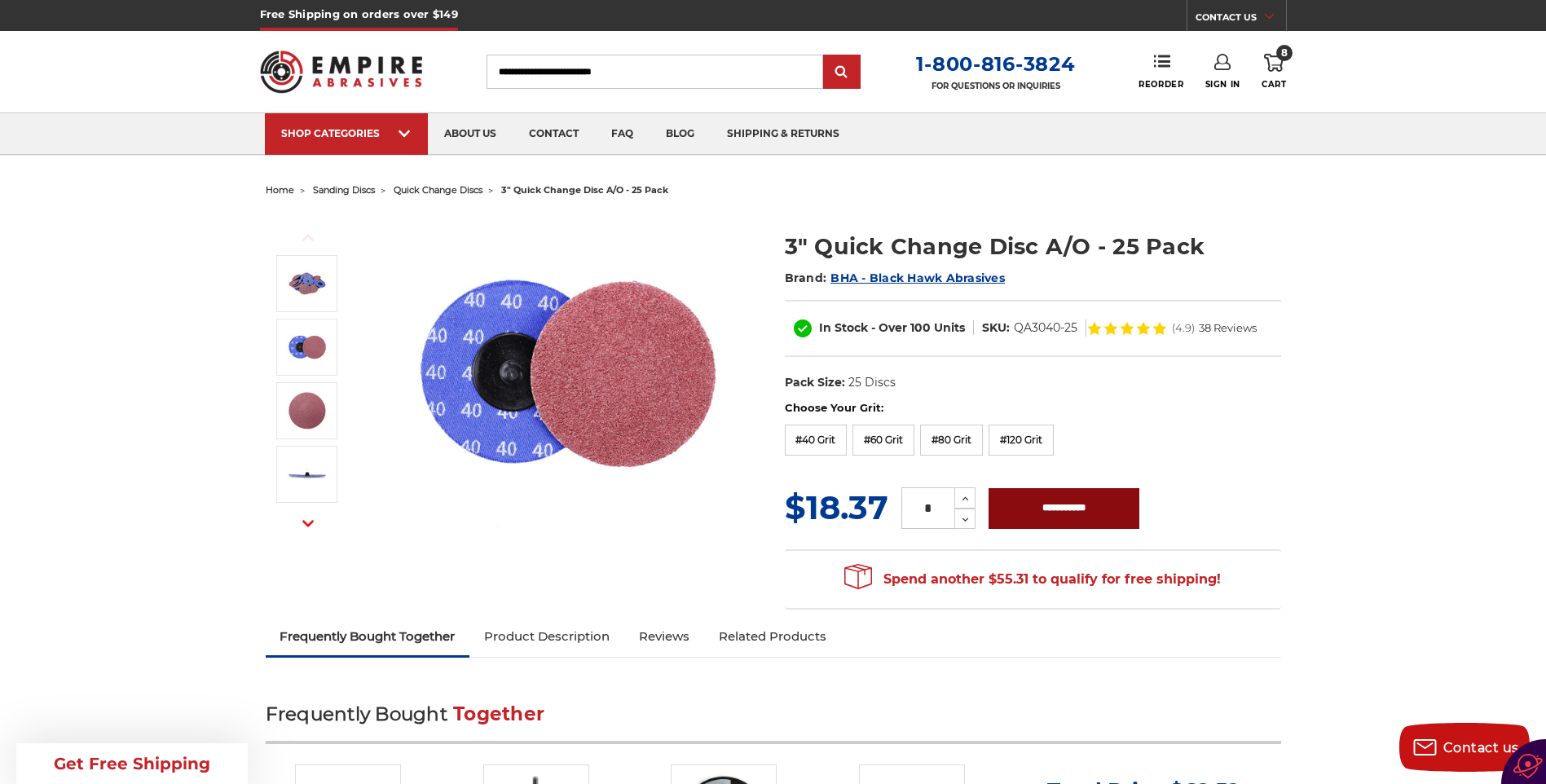 click on "**********" at bounding box center (1064, 509) 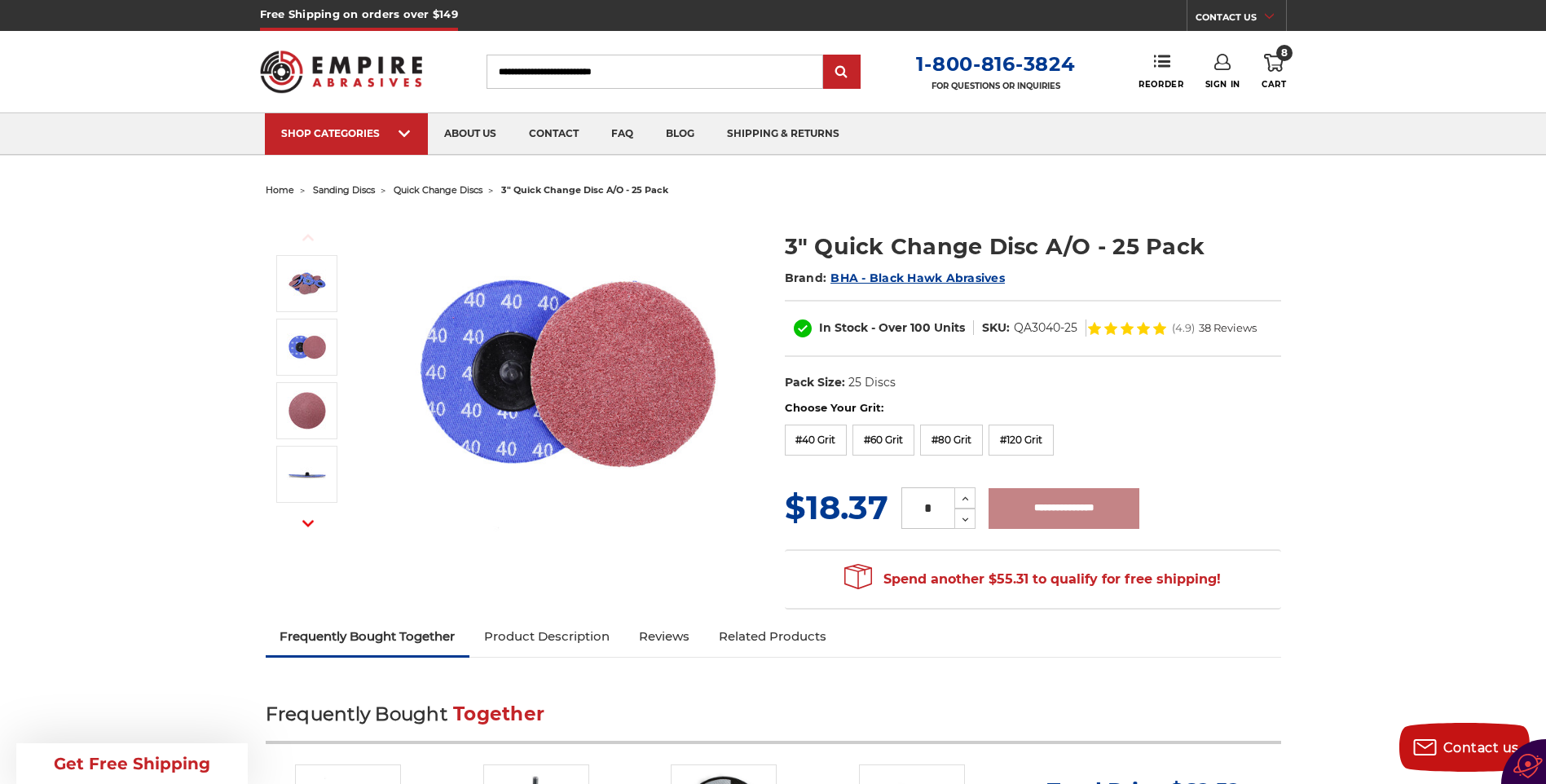 type on "**********" 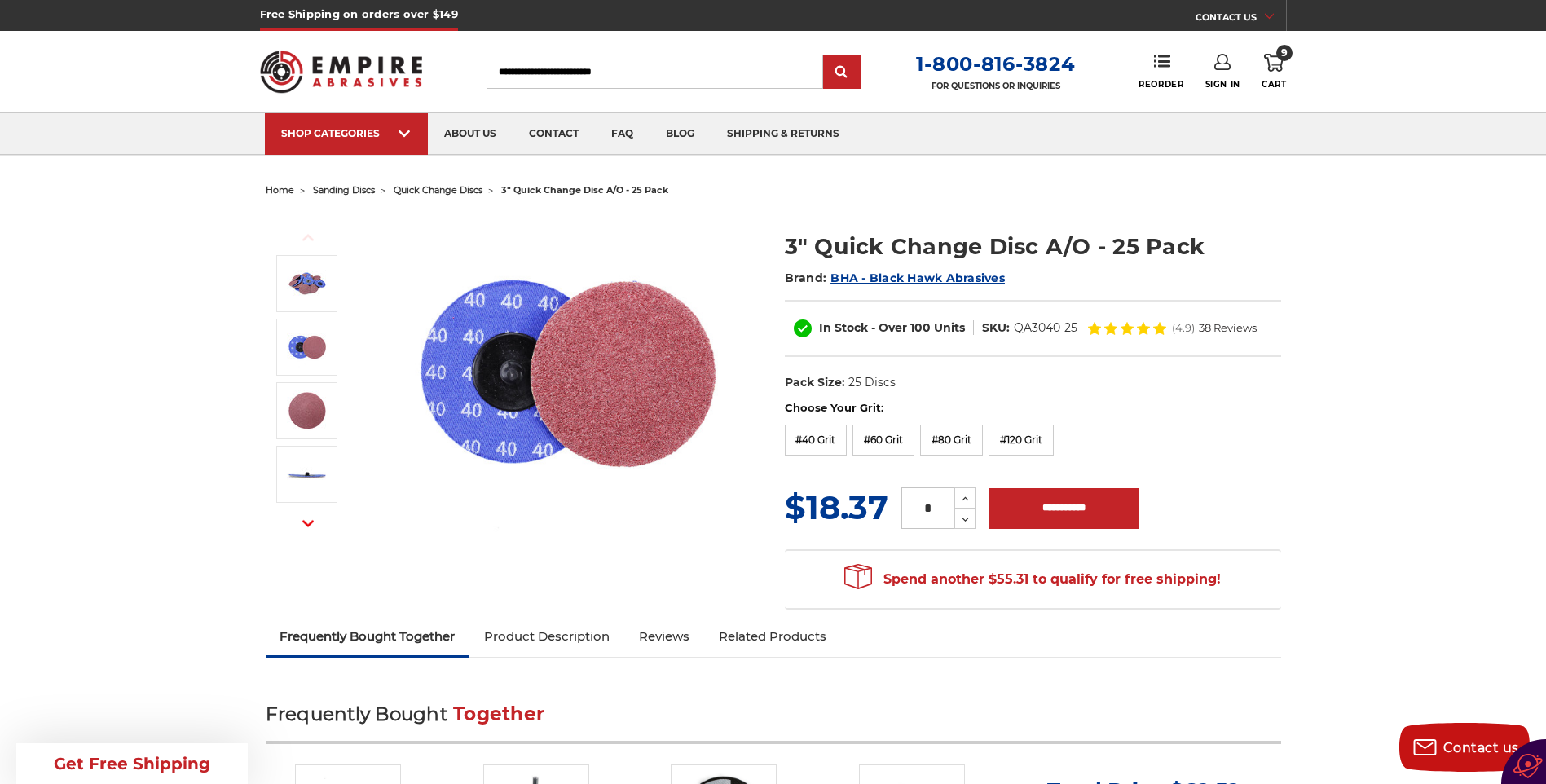 click 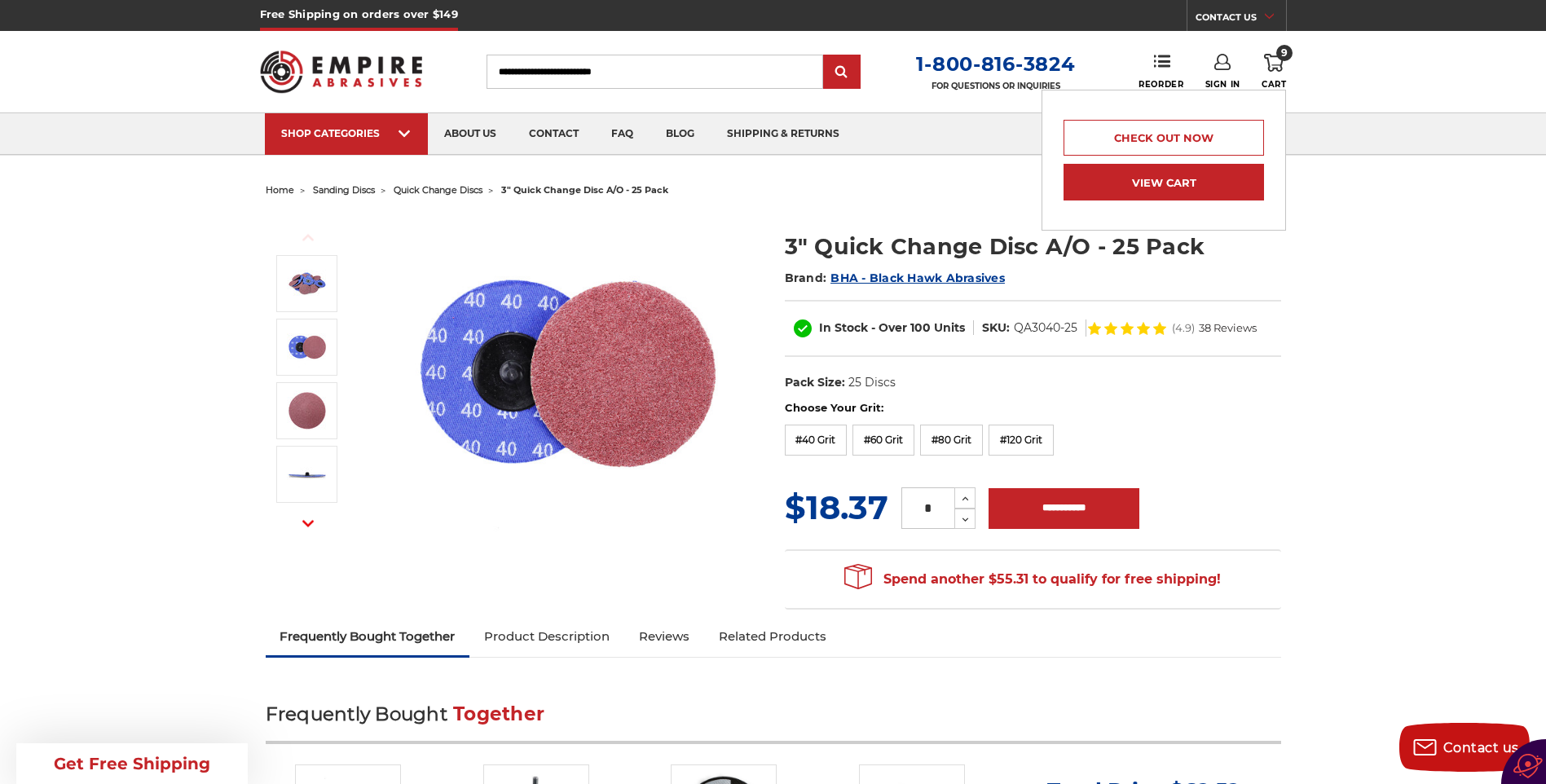 click on "View Cart" at bounding box center [1164, 182] 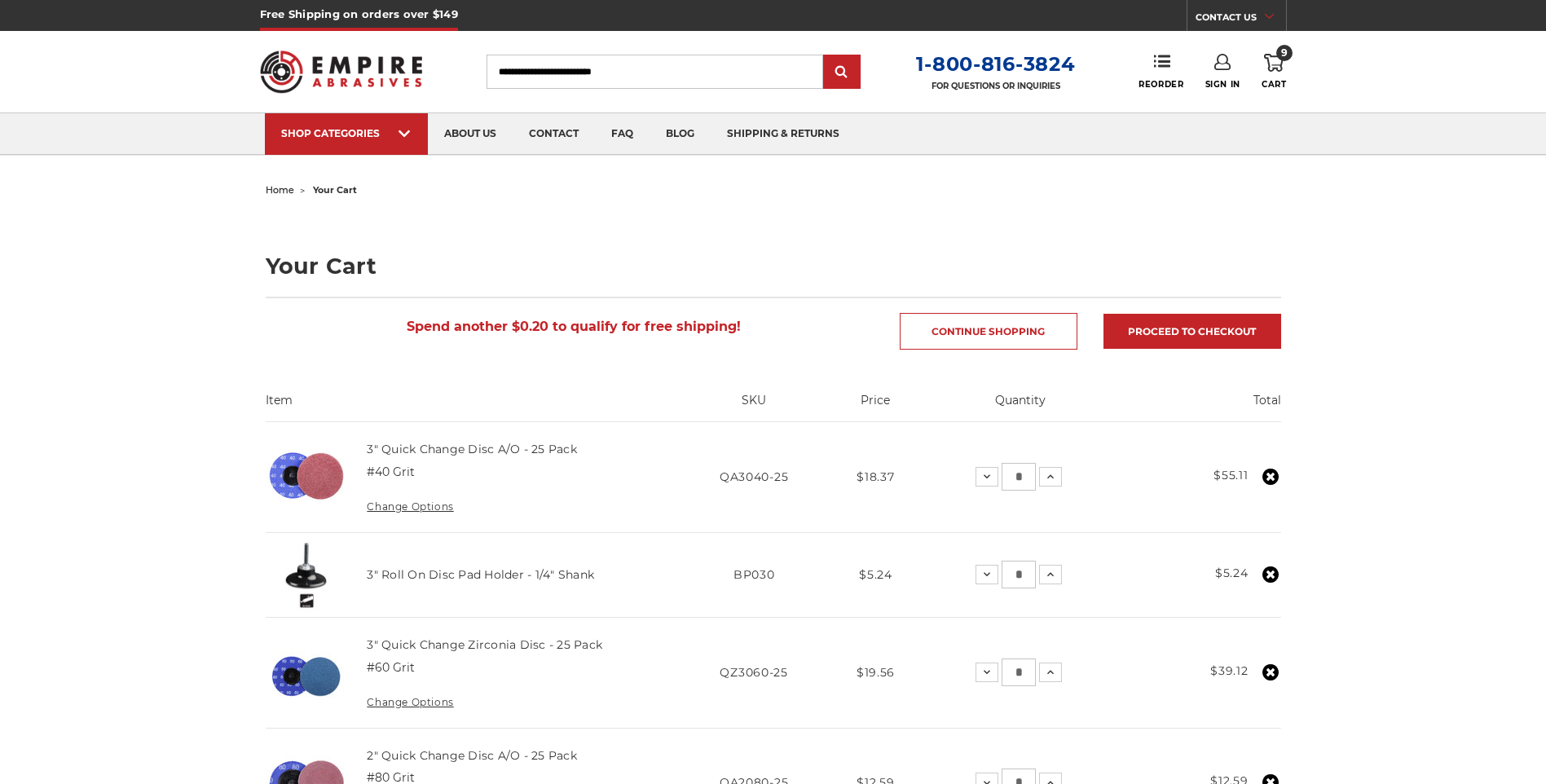 scroll, scrollTop: 0, scrollLeft: 0, axis: both 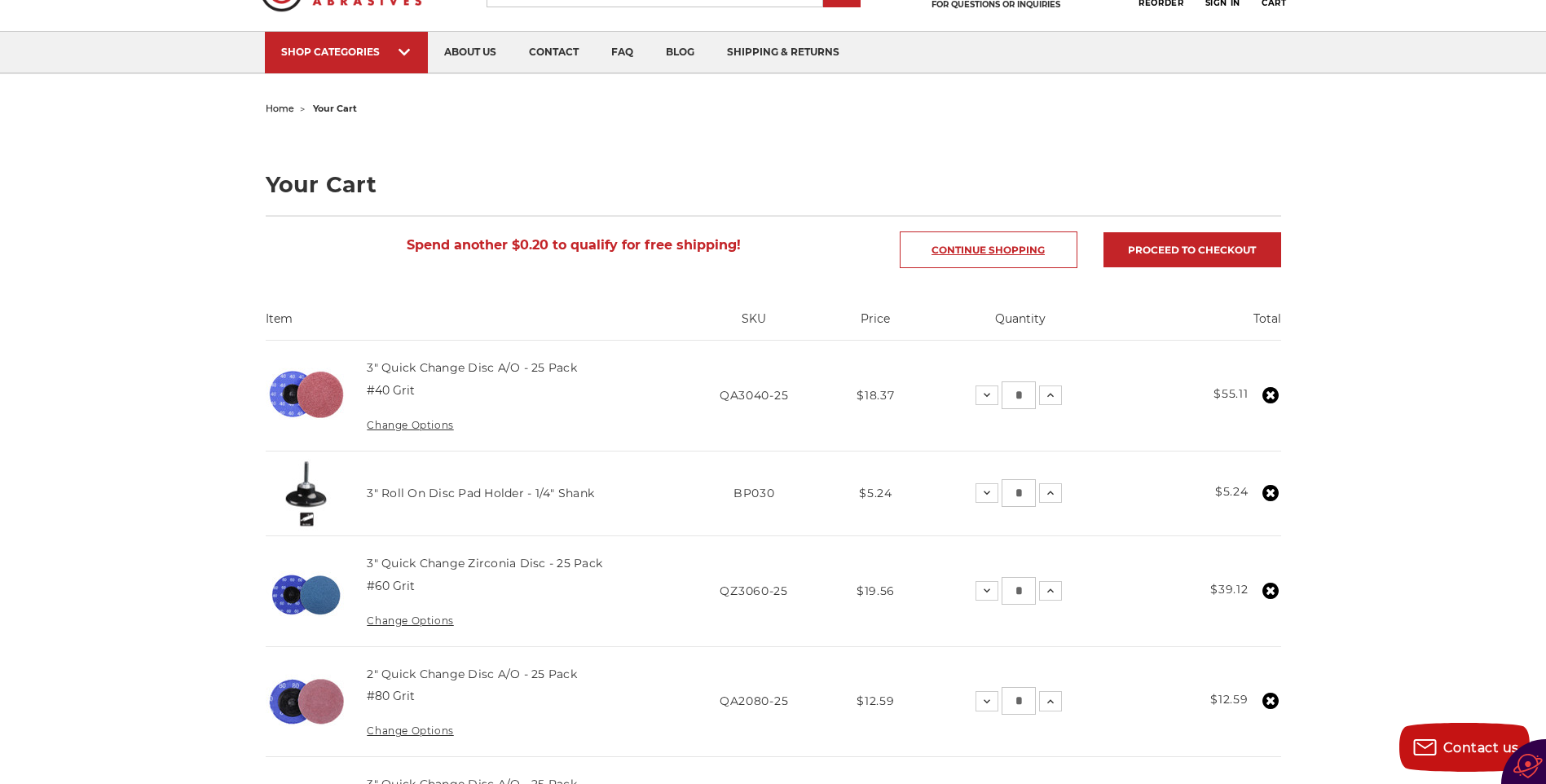 click on "Continue Shopping" at bounding box center (989, 249) 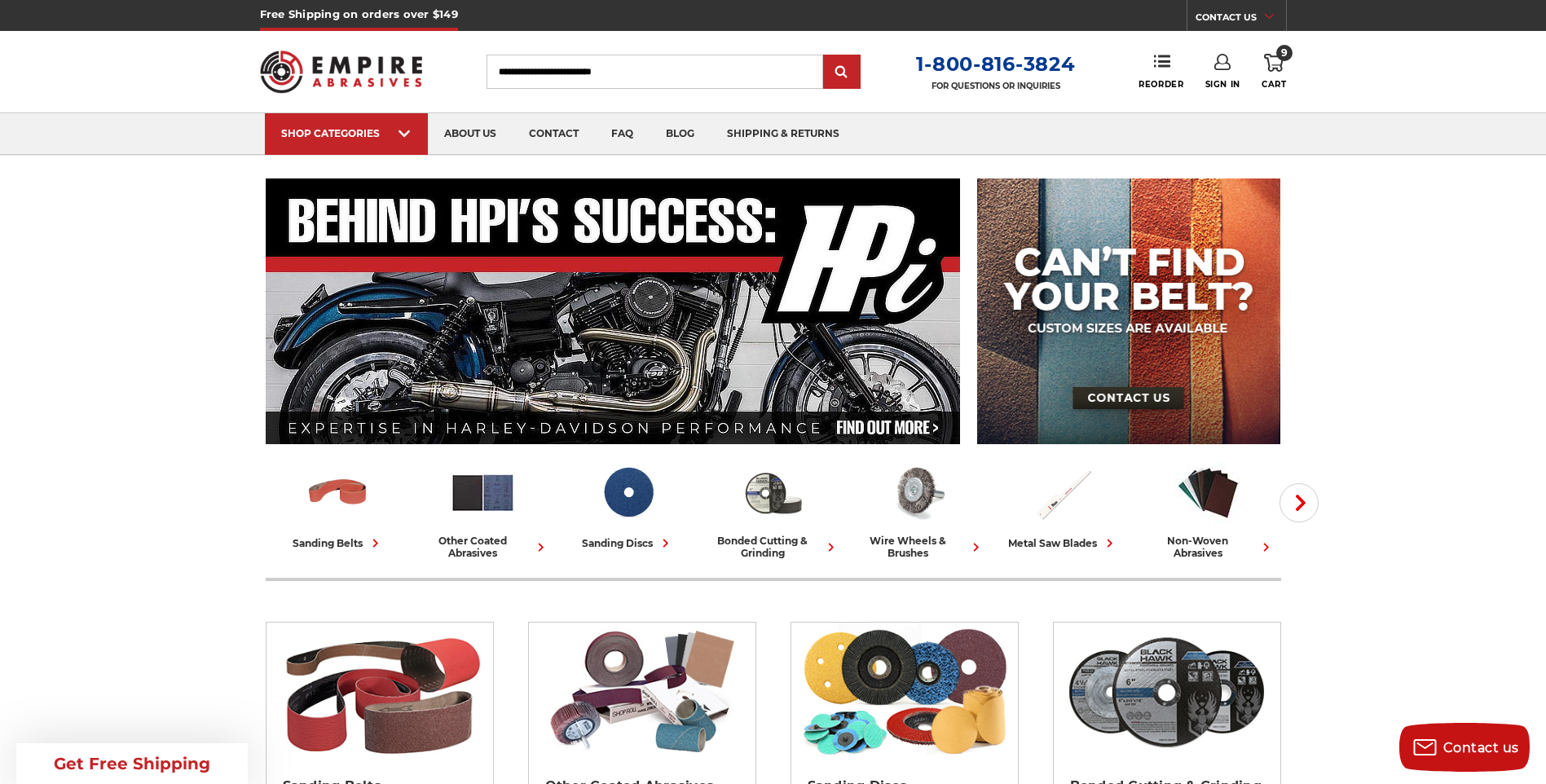 scroll, scrollTop: 0, scrollLeft: 0, axis: both 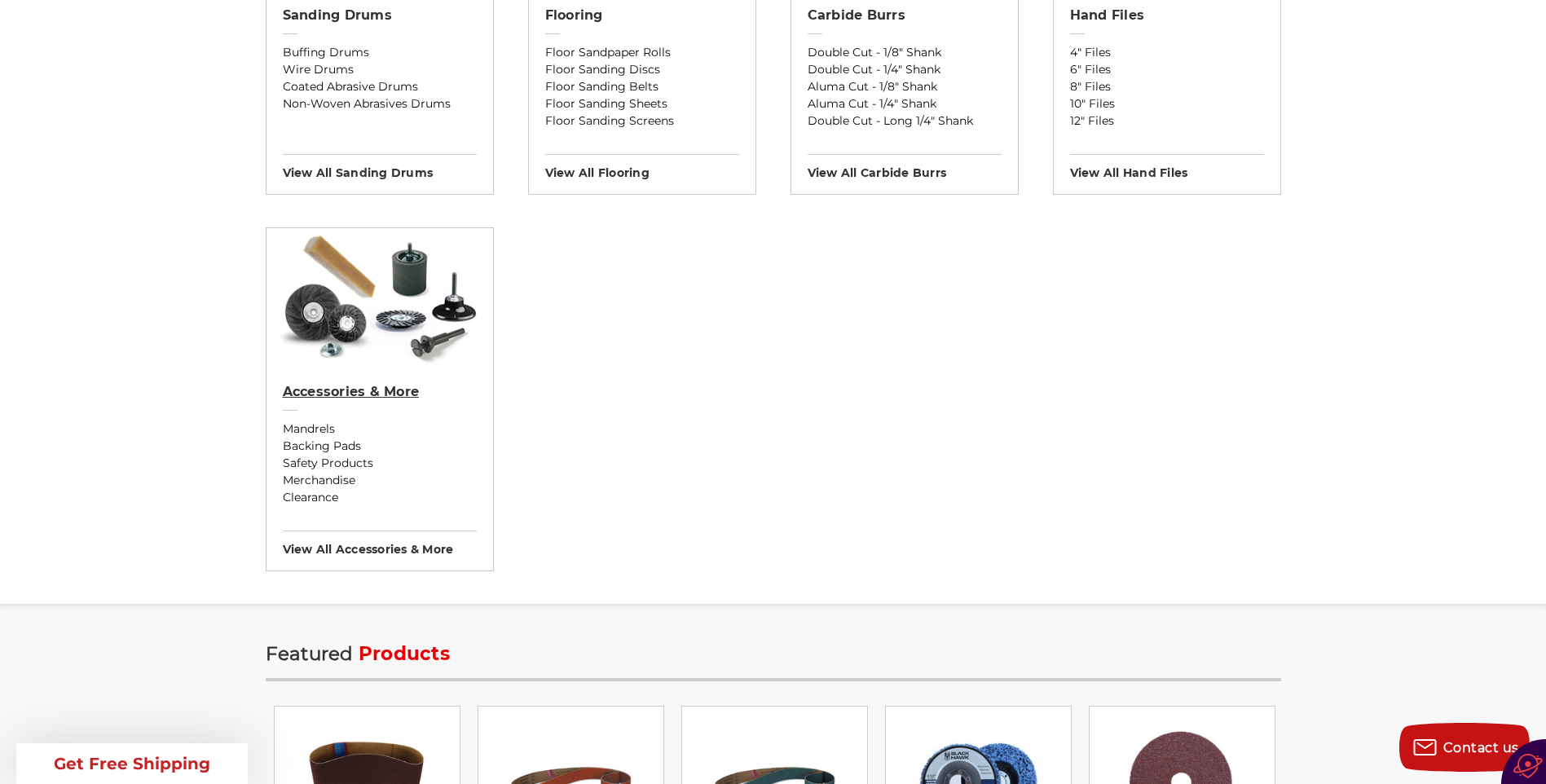 click on "Accessories & More" at bounding box center [380, 392] 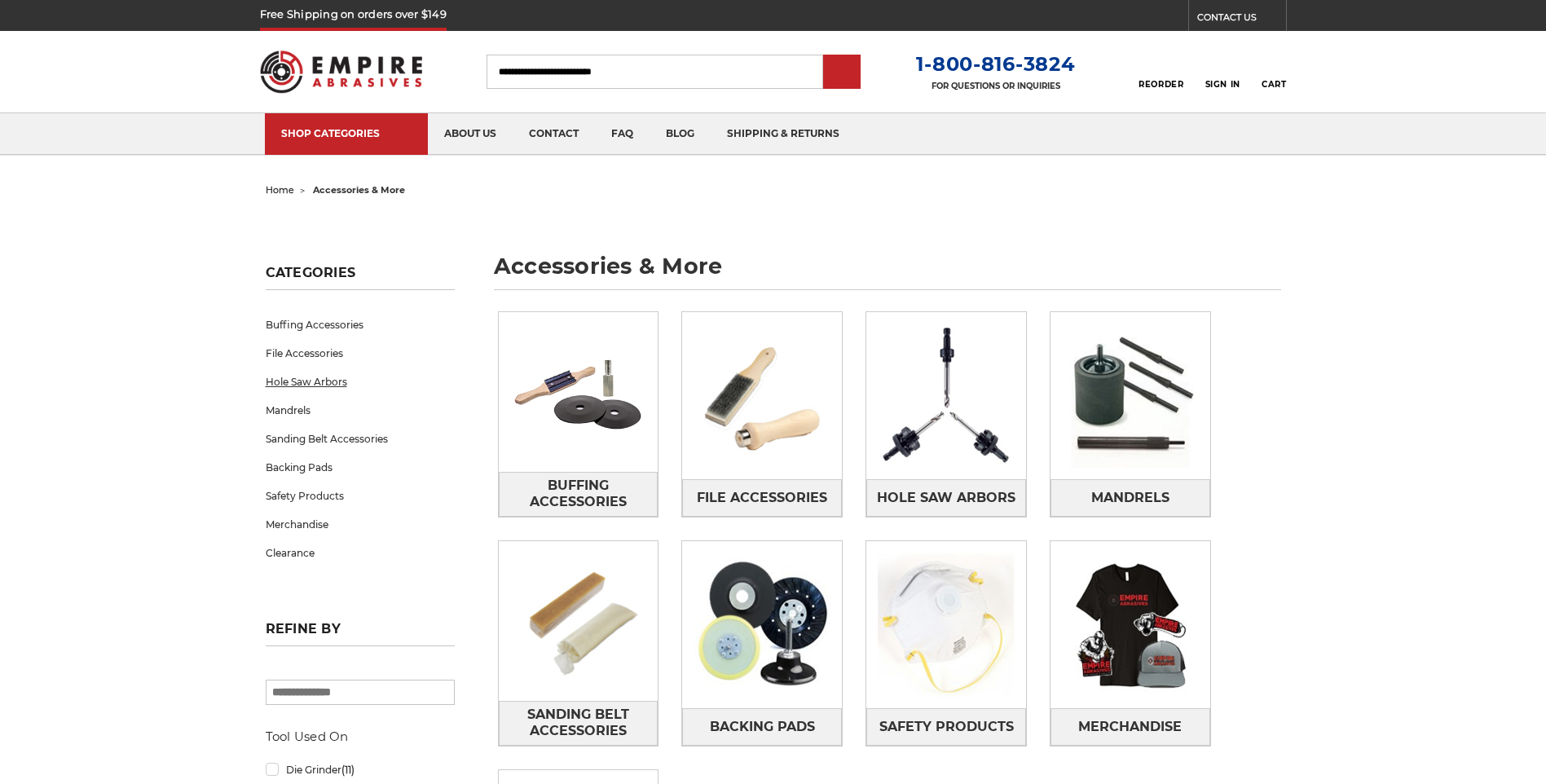 scroll, scrollTop: 0, scrollLeft: 0, axis: both 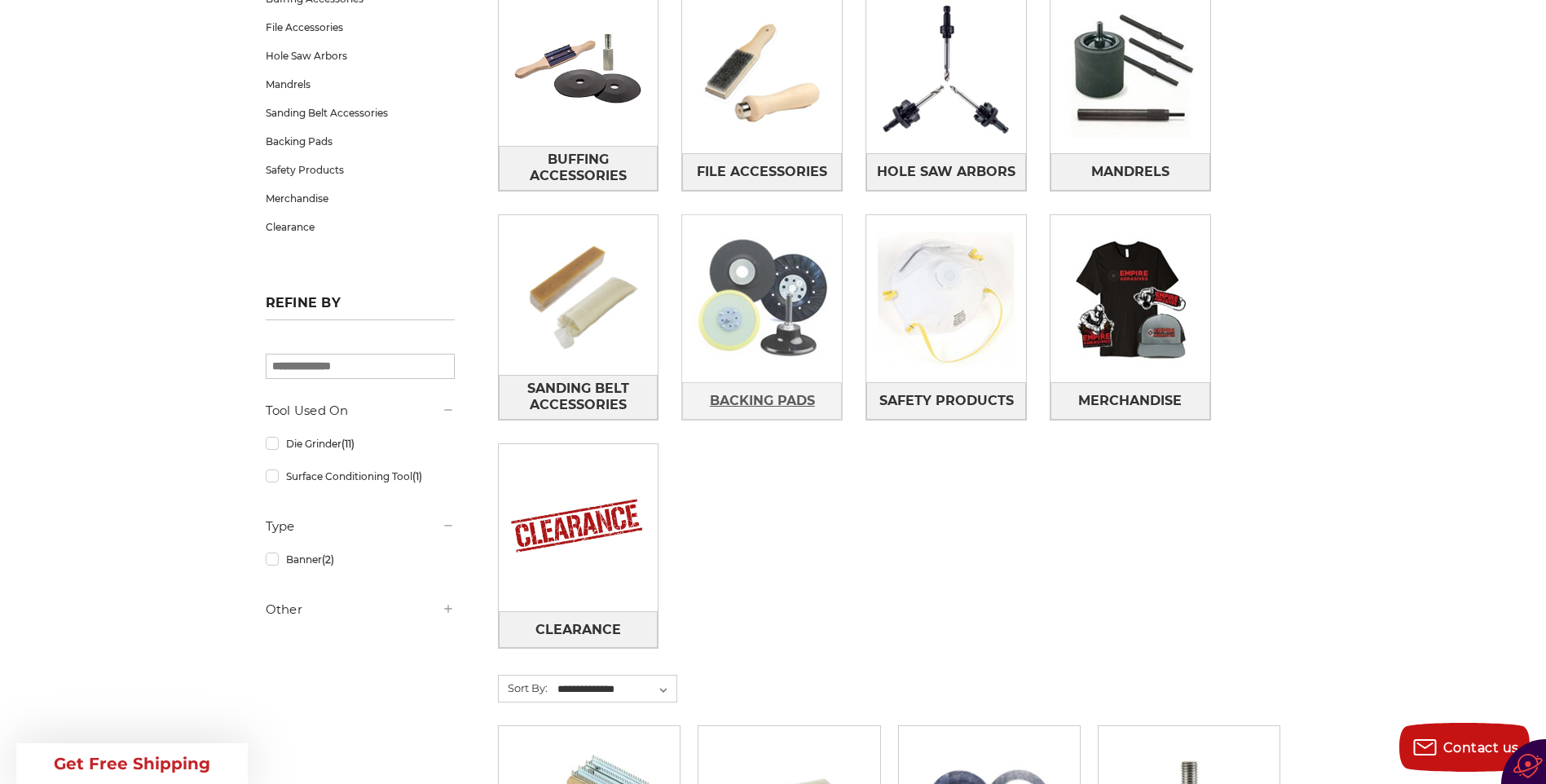 click on "Backing Pads" at bounding box center (762, 401) 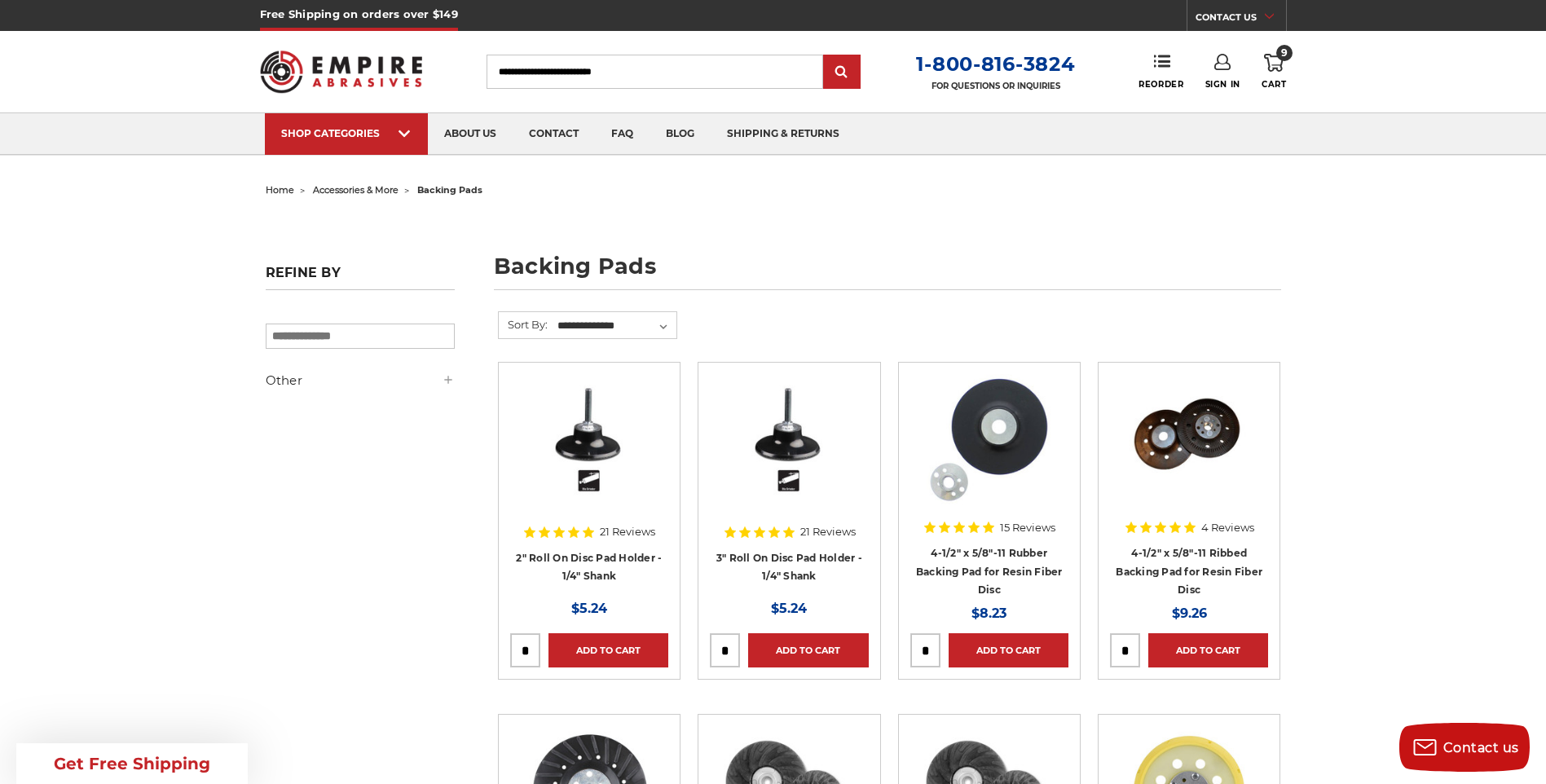 scroll, scrollTop: 0, scrollLeft: 0, axis: both 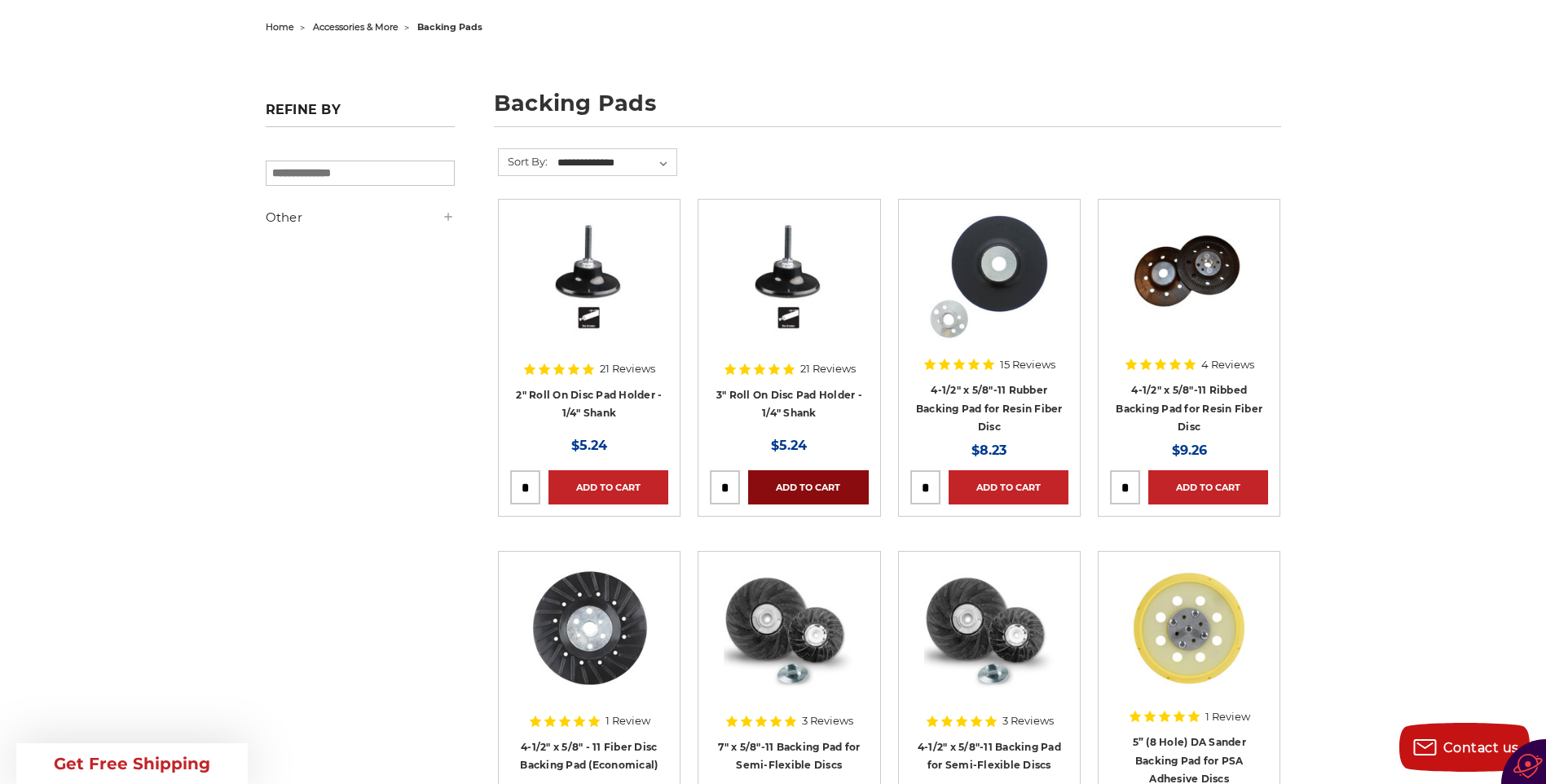 click on "Add to Cart" at bounding box center [808, 487] 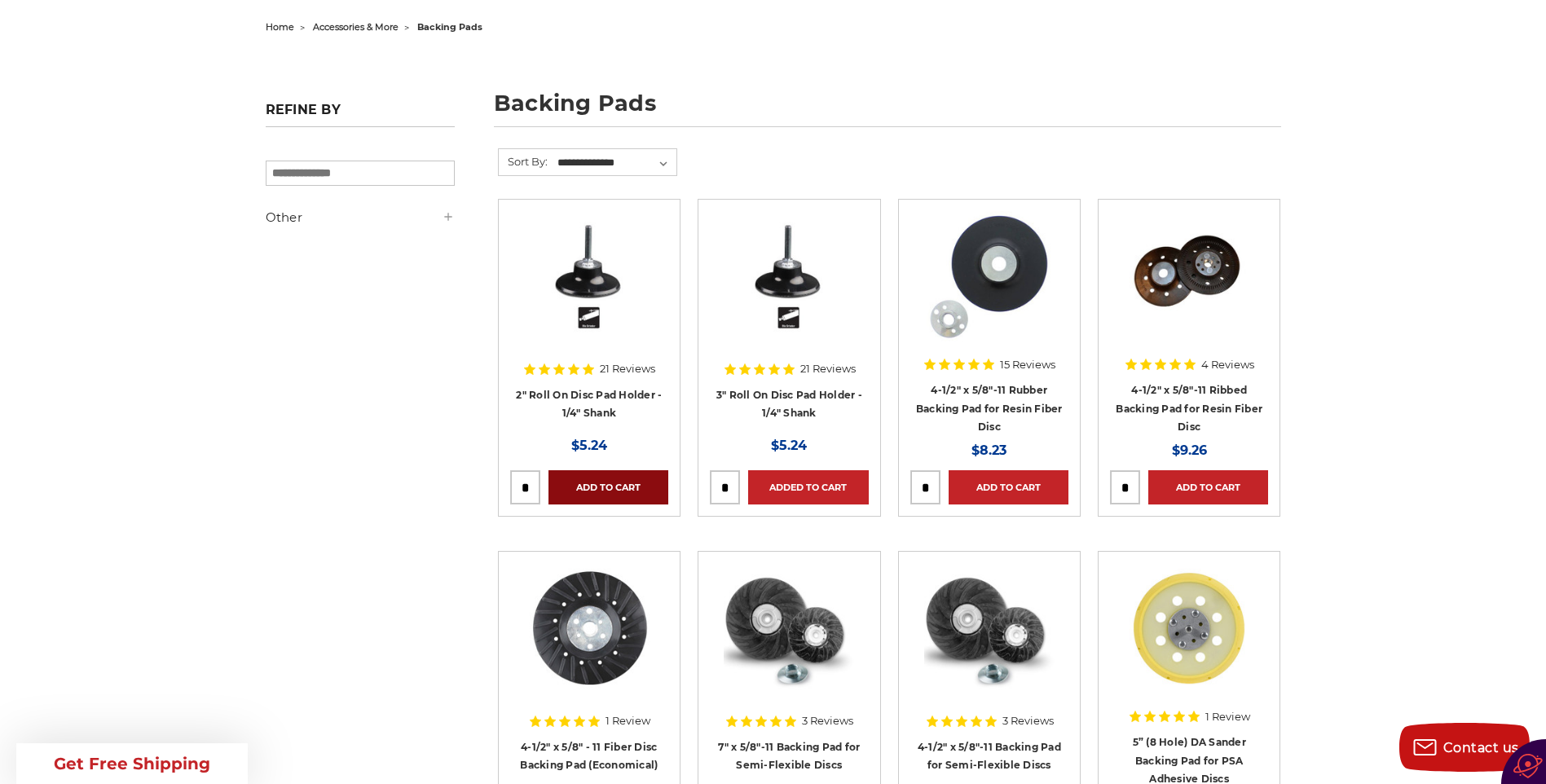 click on "Add to Cart" at bounding box center [608, 487] 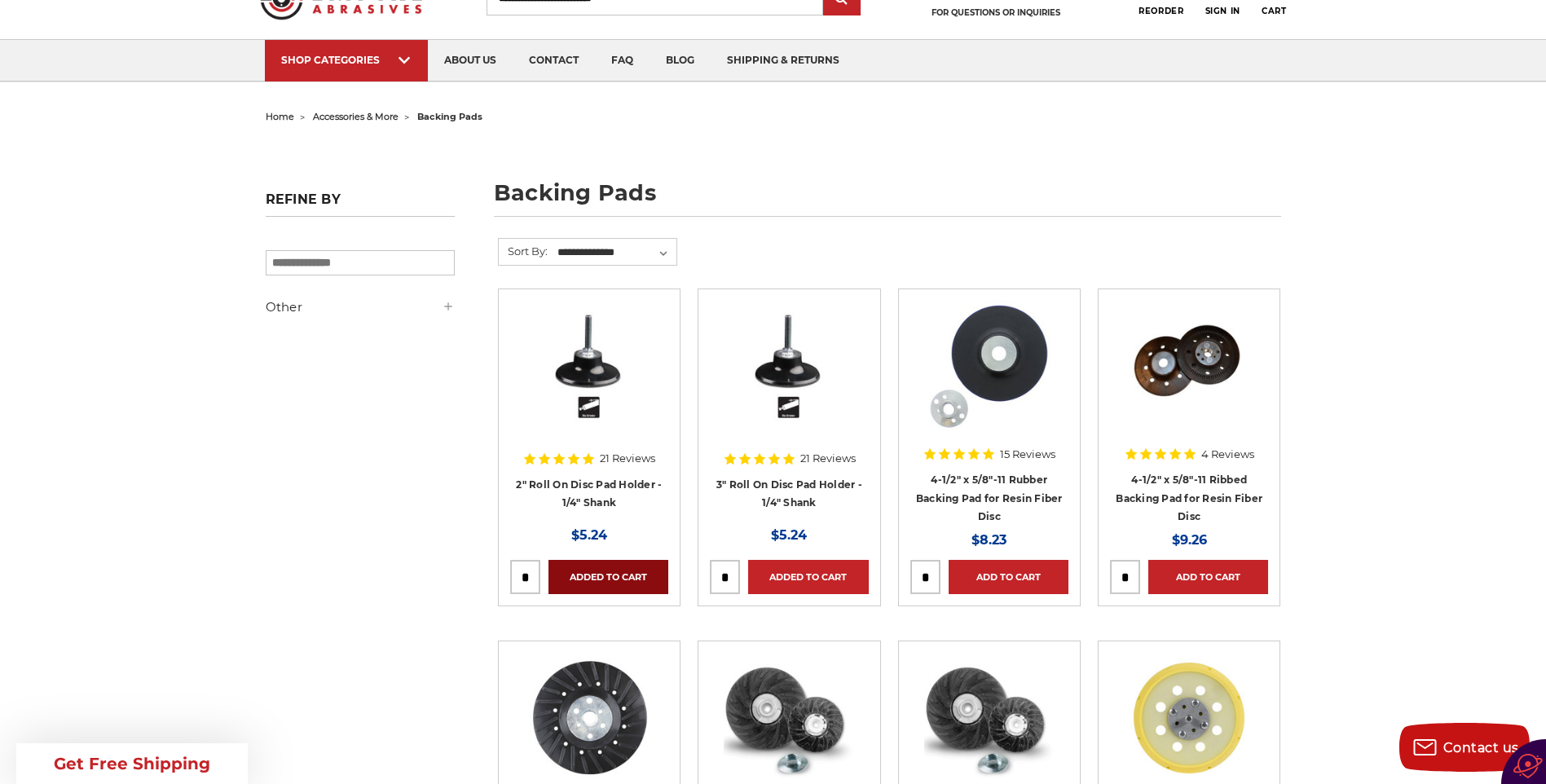 scroll, scrollTop: 0, scrollLeft: 0, axis: both 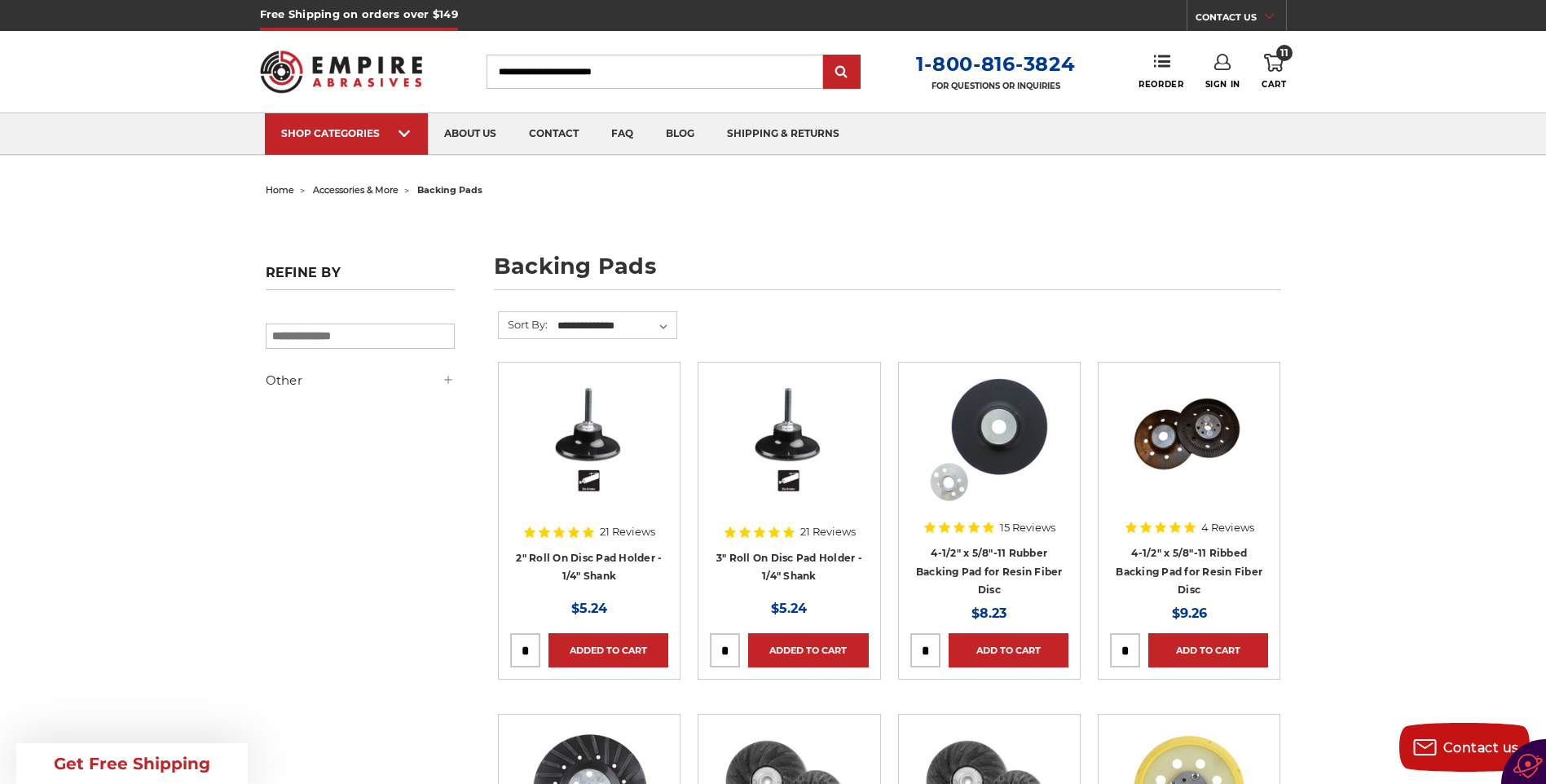click 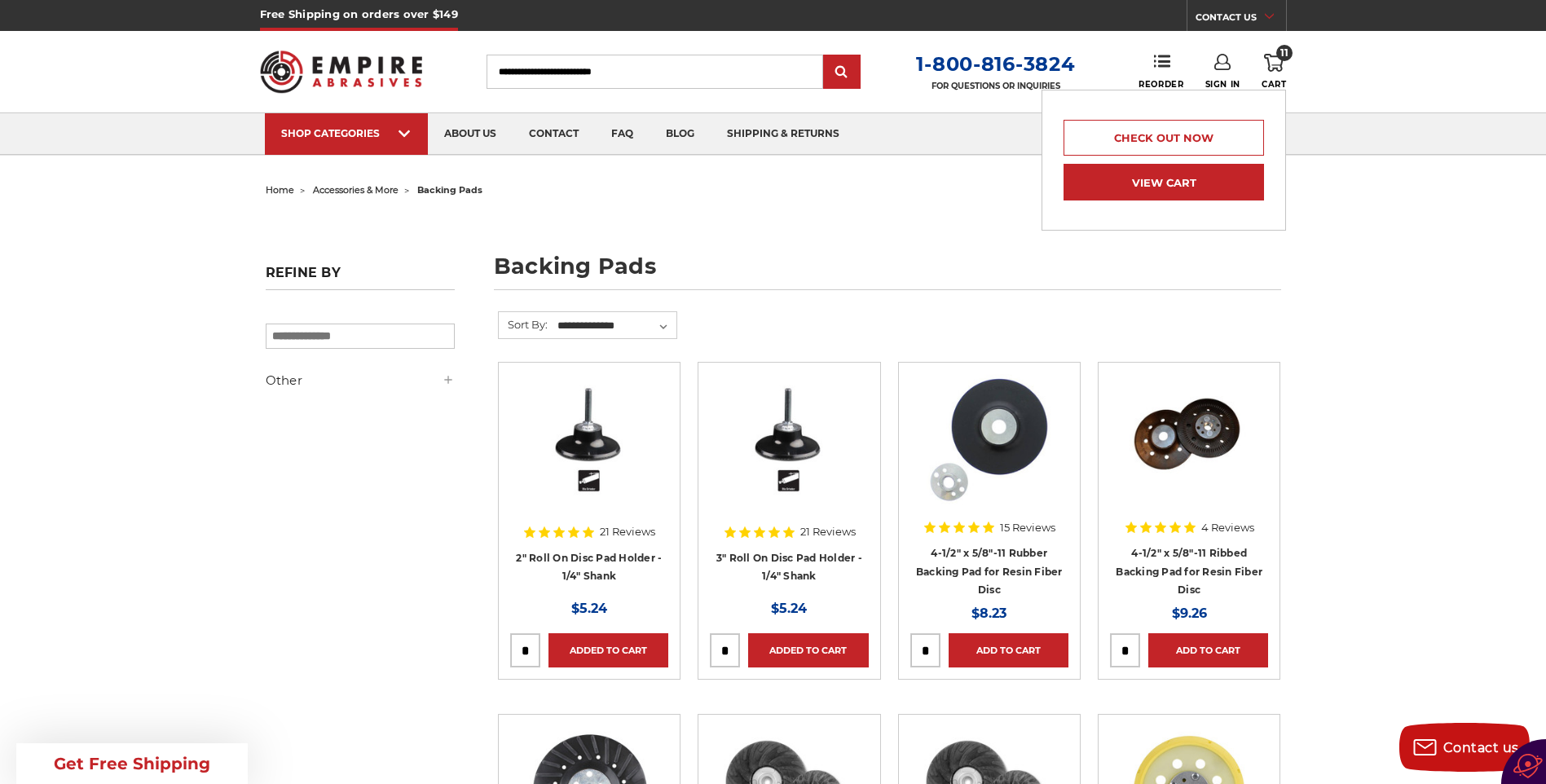 click on "View Cart" at bounding box center (1164, 182) 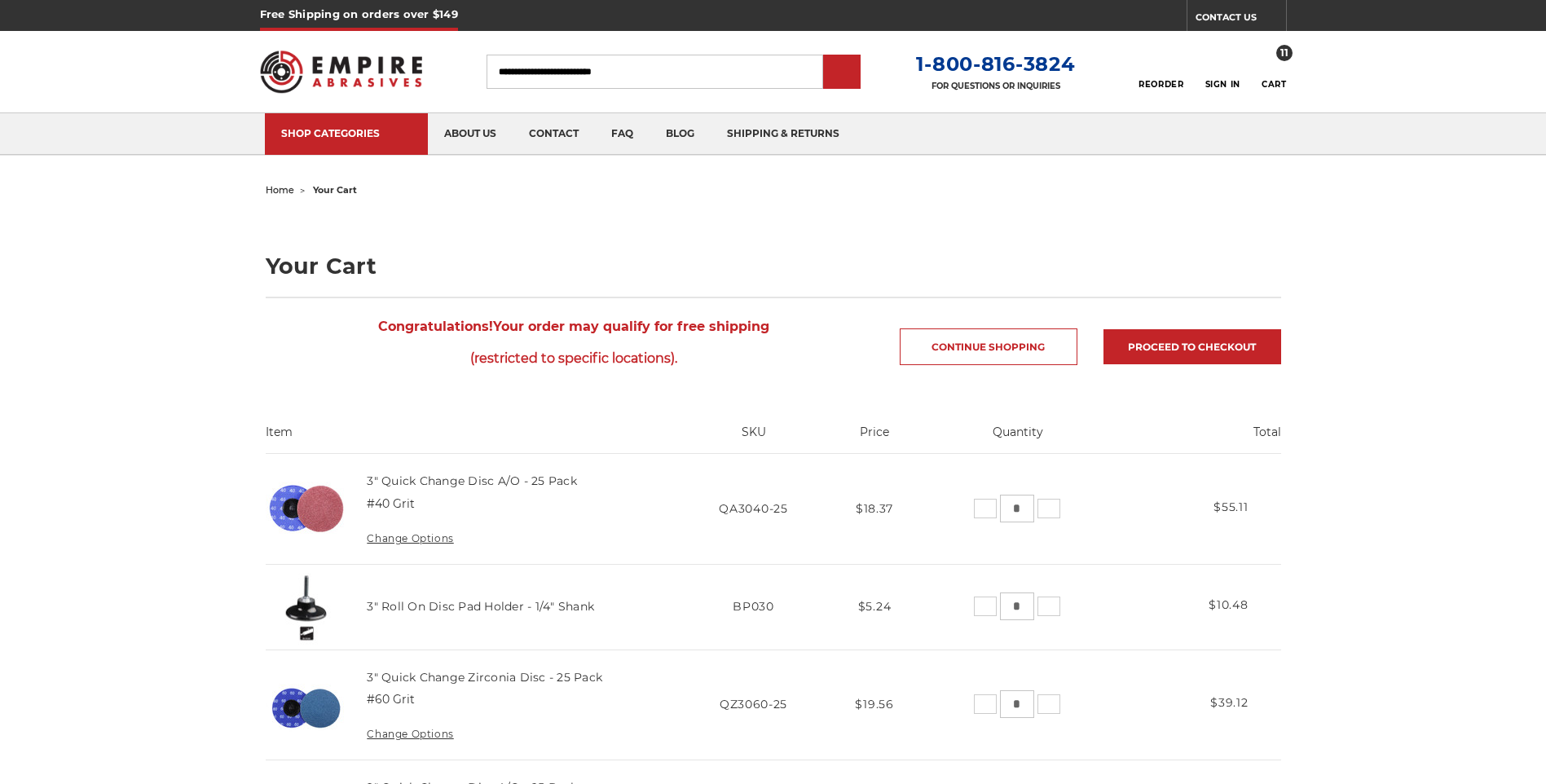scroll, scrollTop: 0, scrollLeft: 0, axis: both 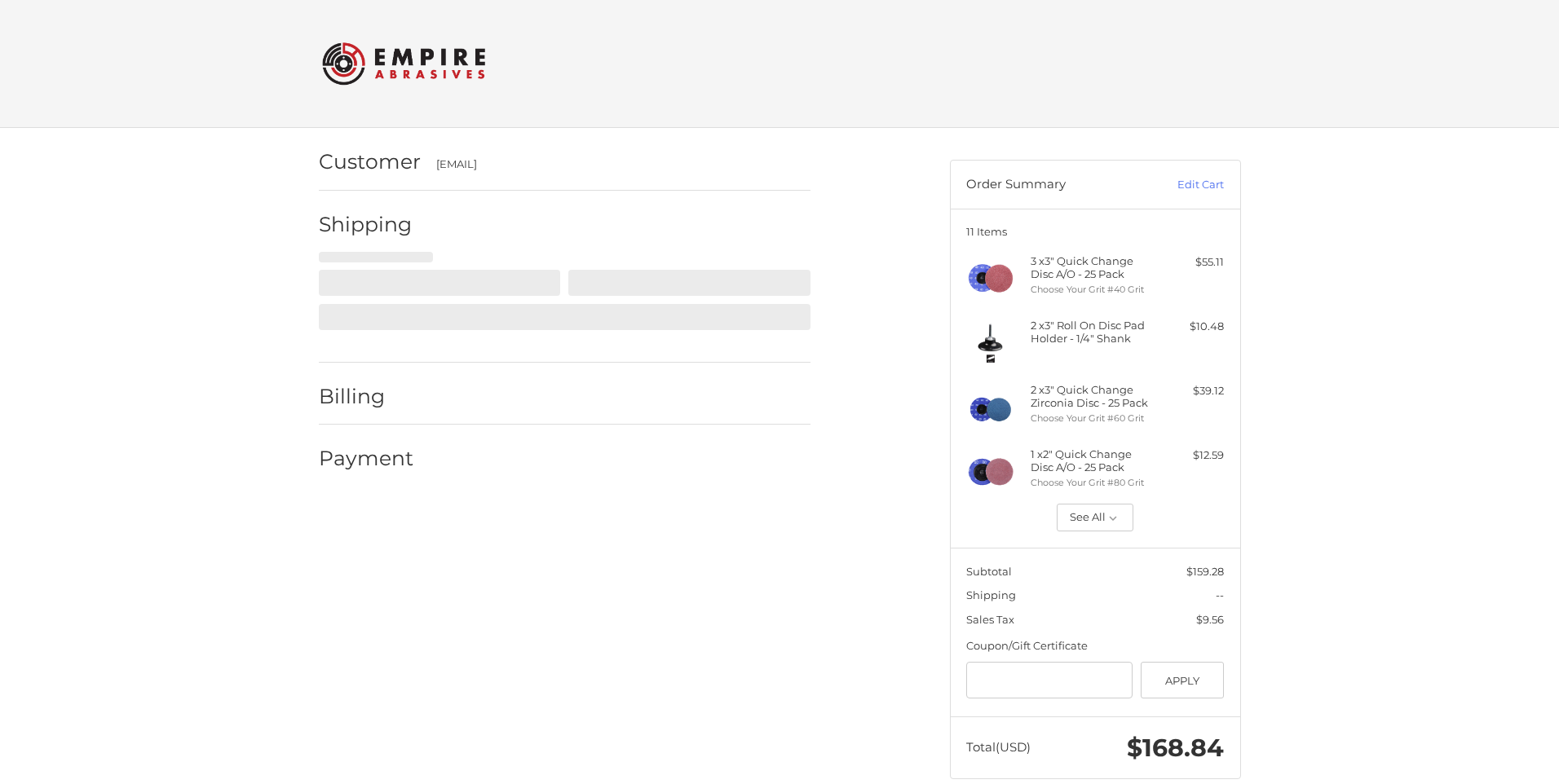 select on "**" 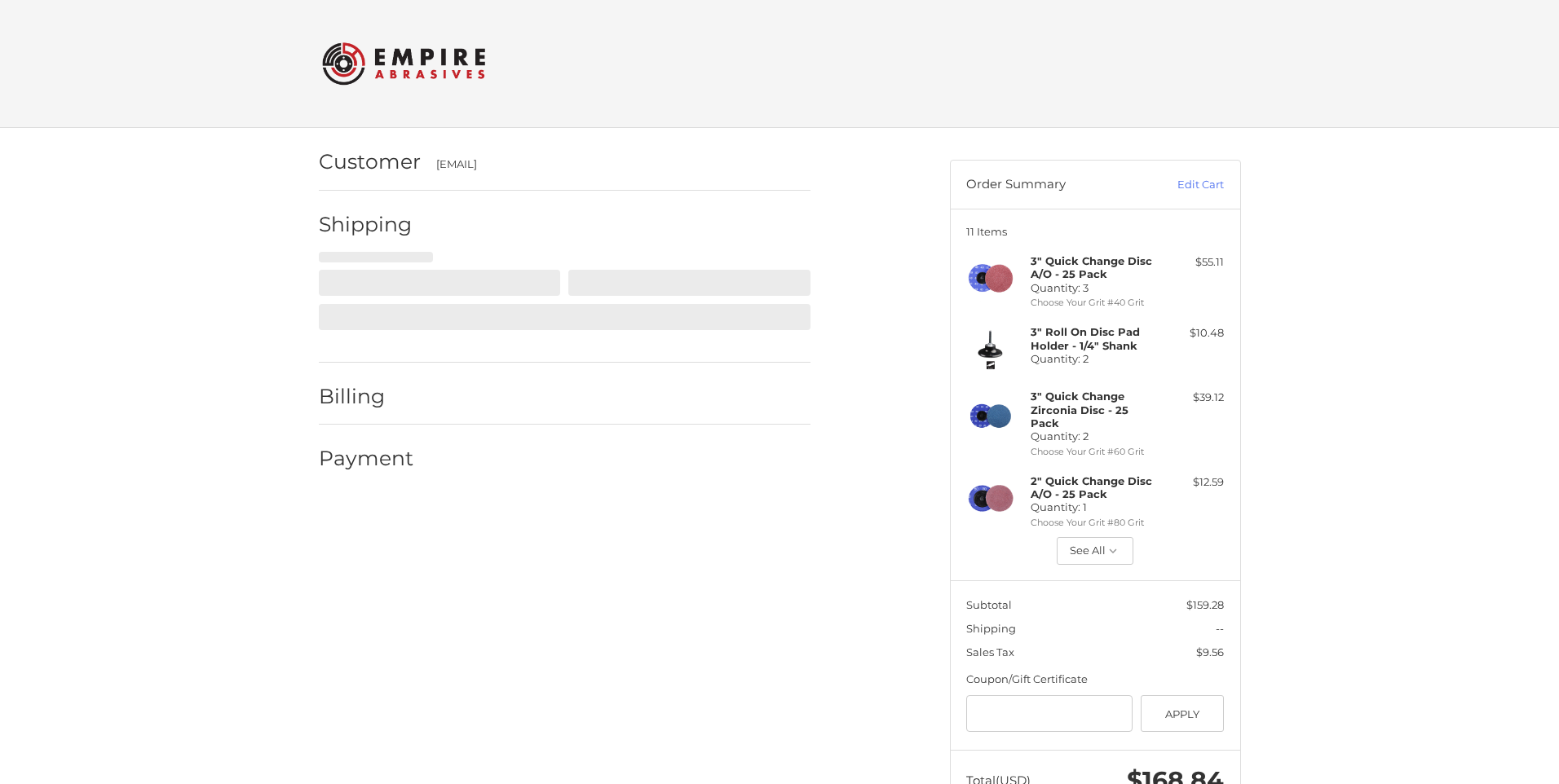 select on "**" 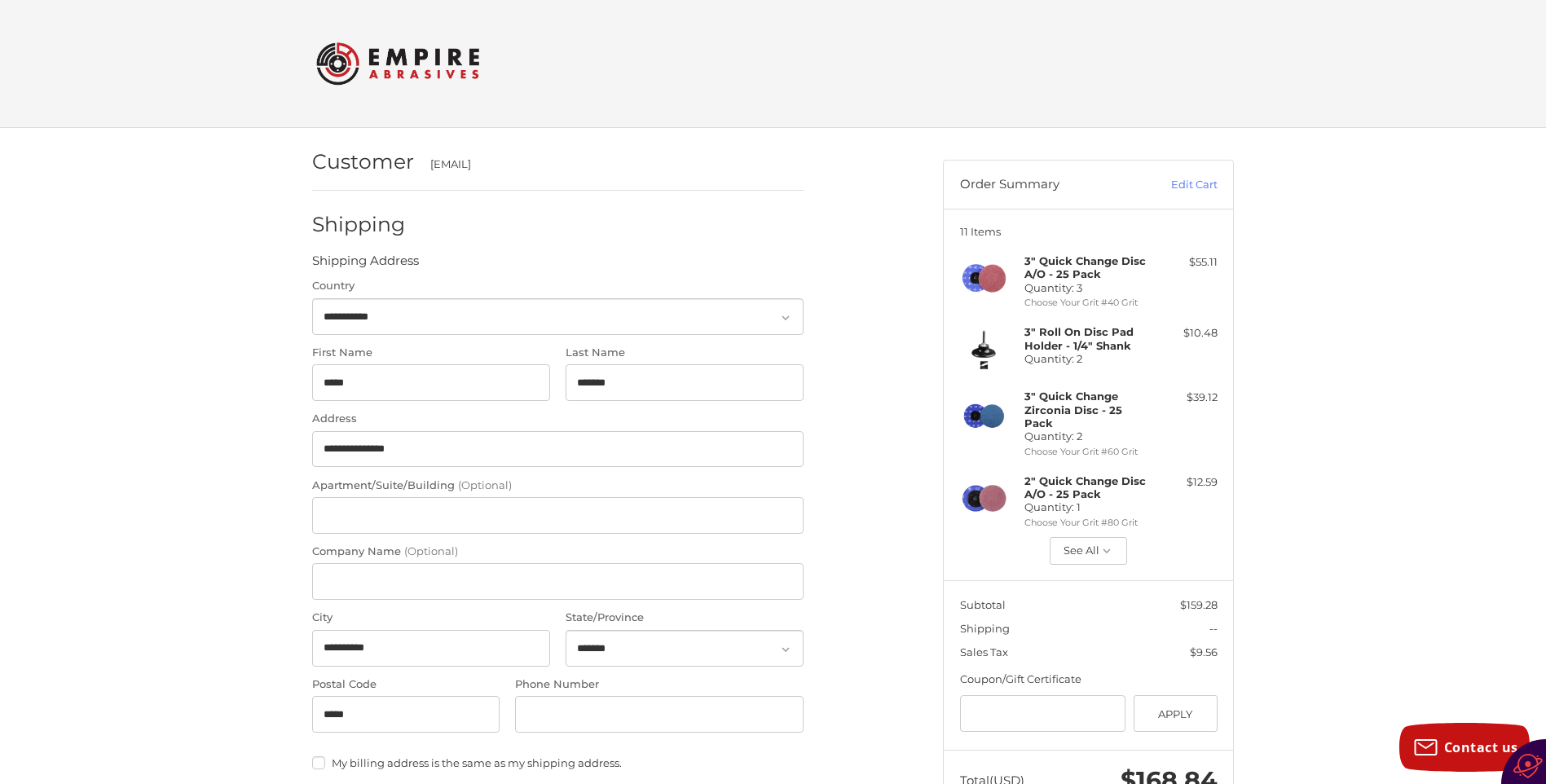 scroll, scrollTop: 33, scrollLeft: 0, axis: vertical 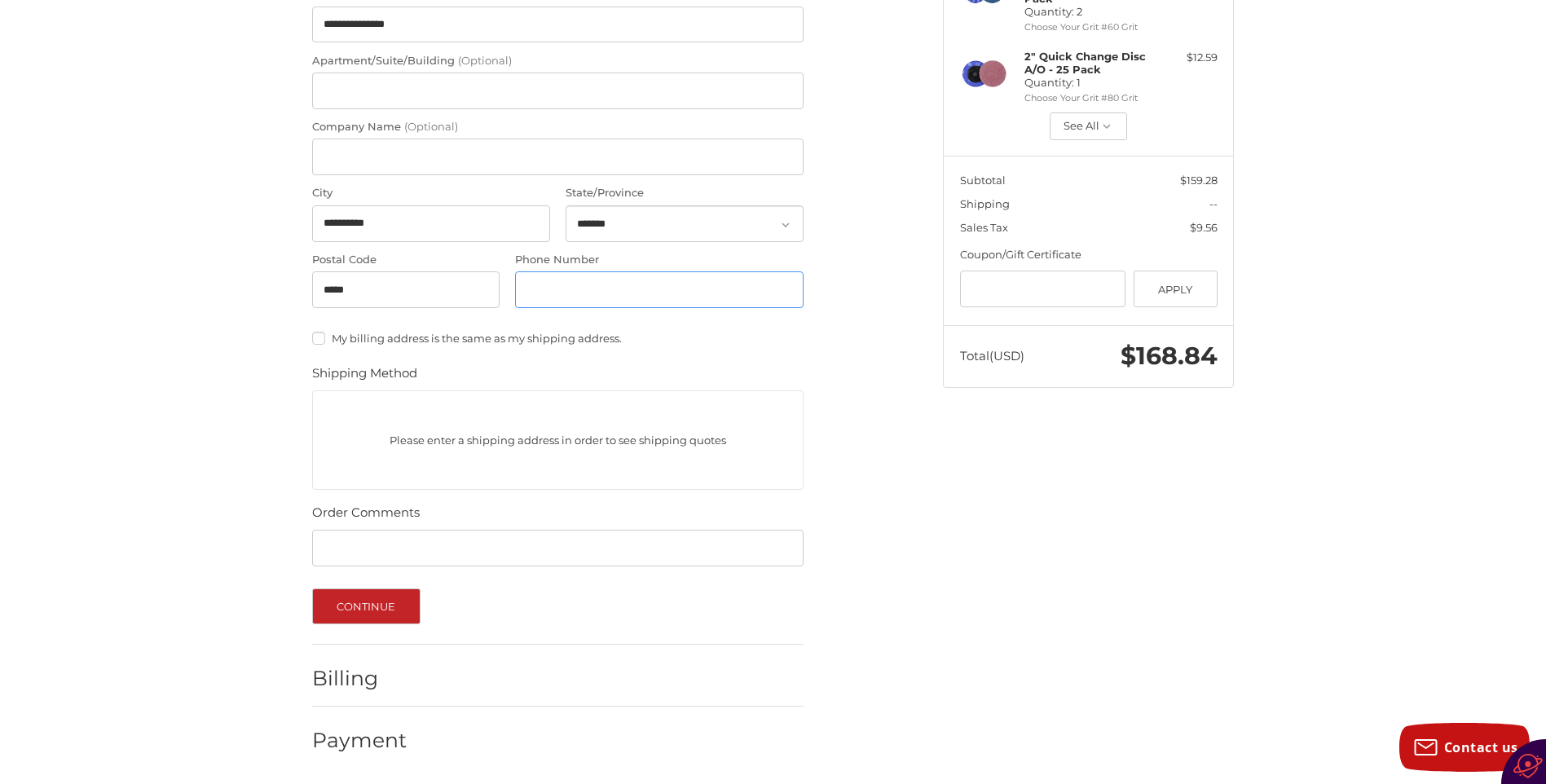 click on "Phone Number" at bounding box center (659, 289) 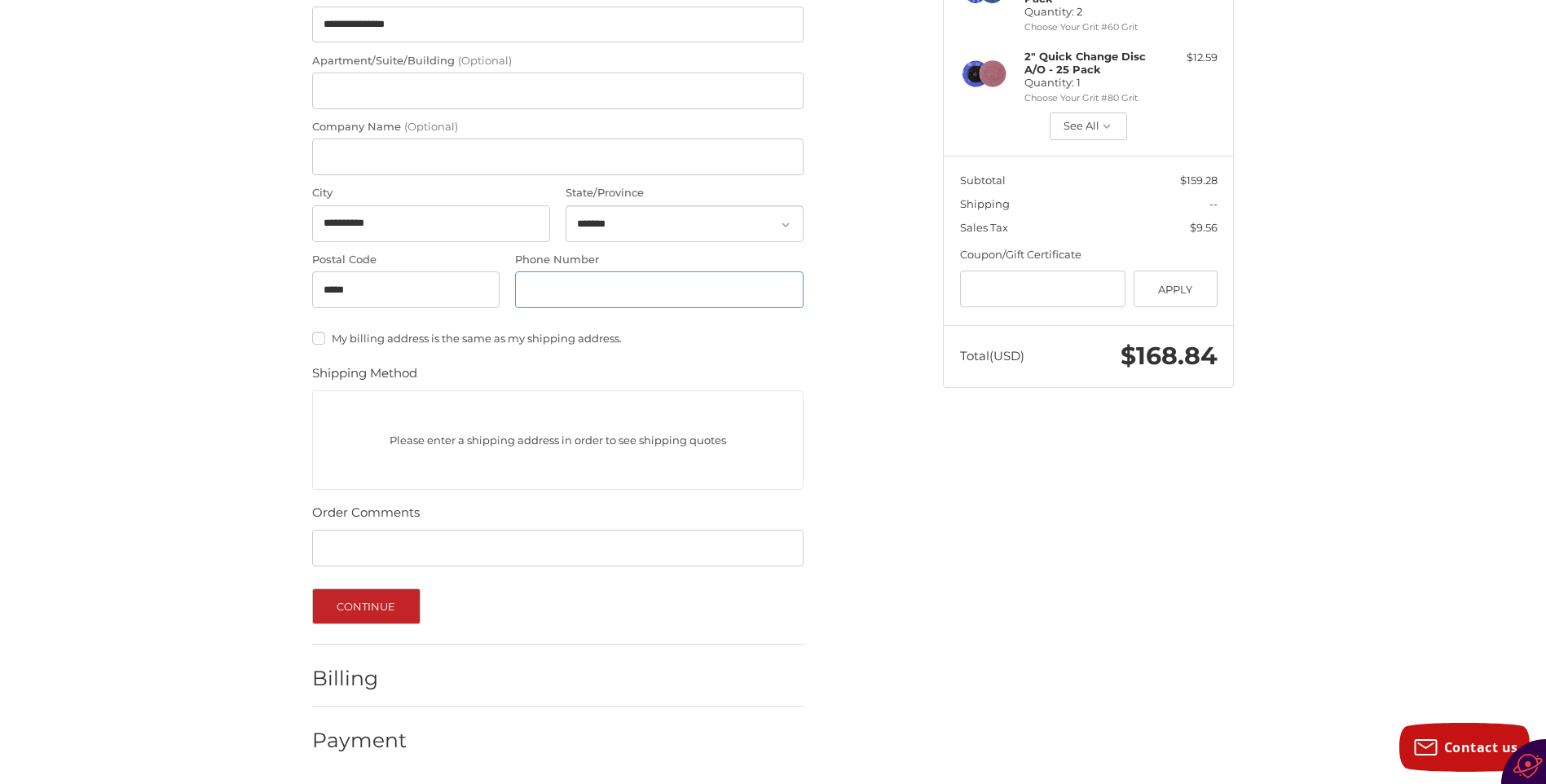 type on "**********" 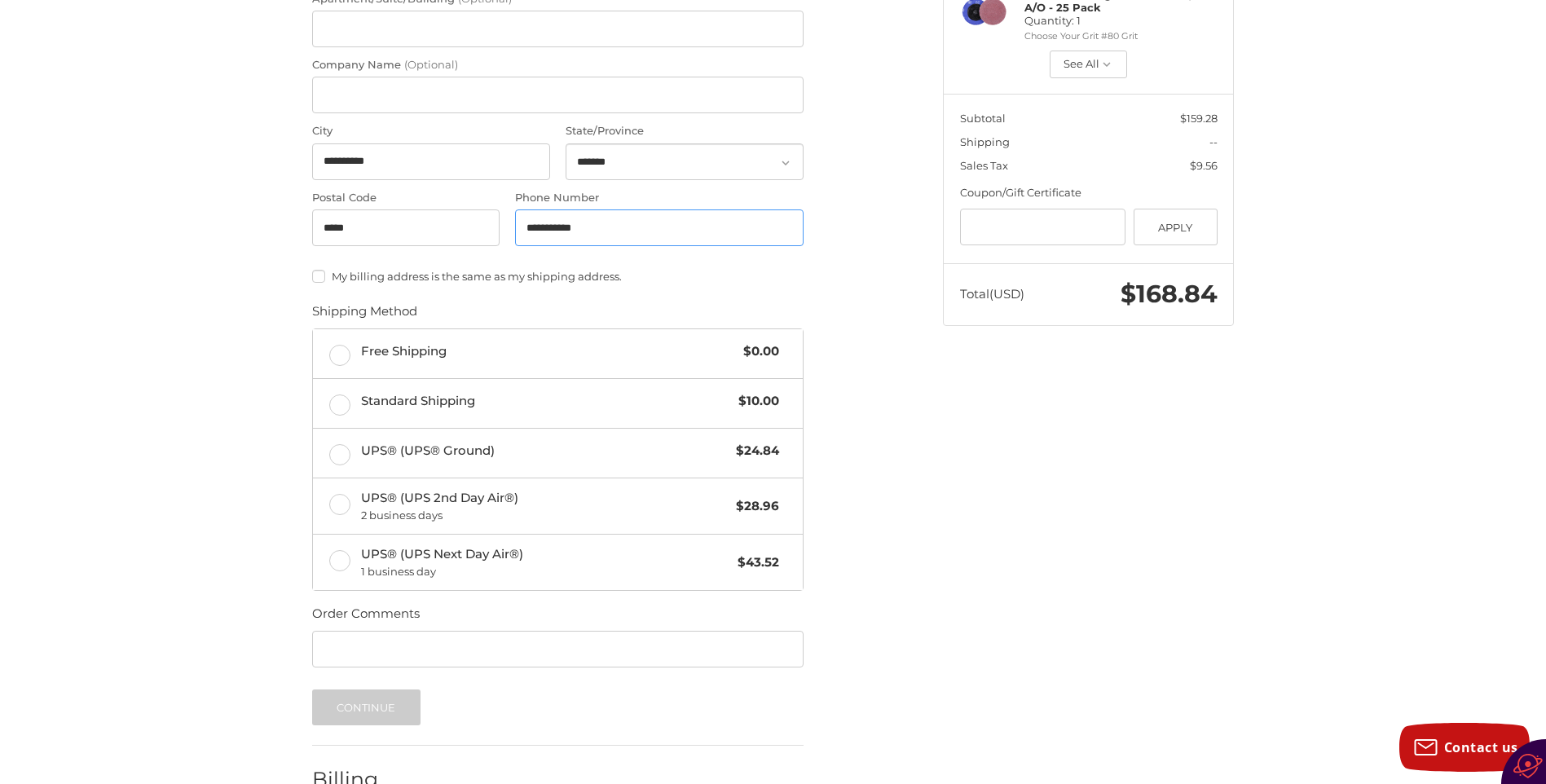 scroll, scrollTop: 588, scrollLeft: 0, axis: vertical 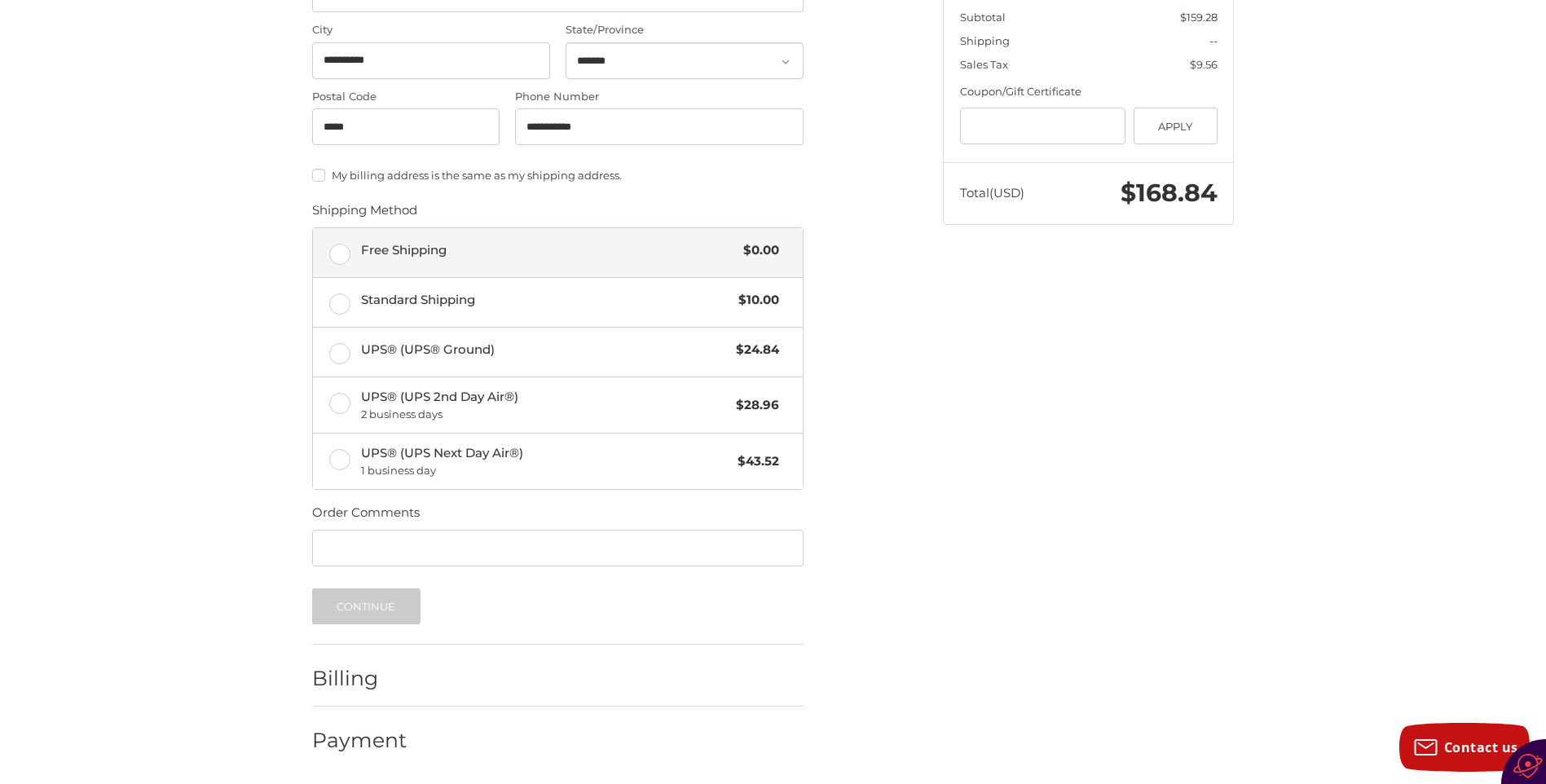 click on "Free Shipping $0.00" at bounding box center [557, 253] 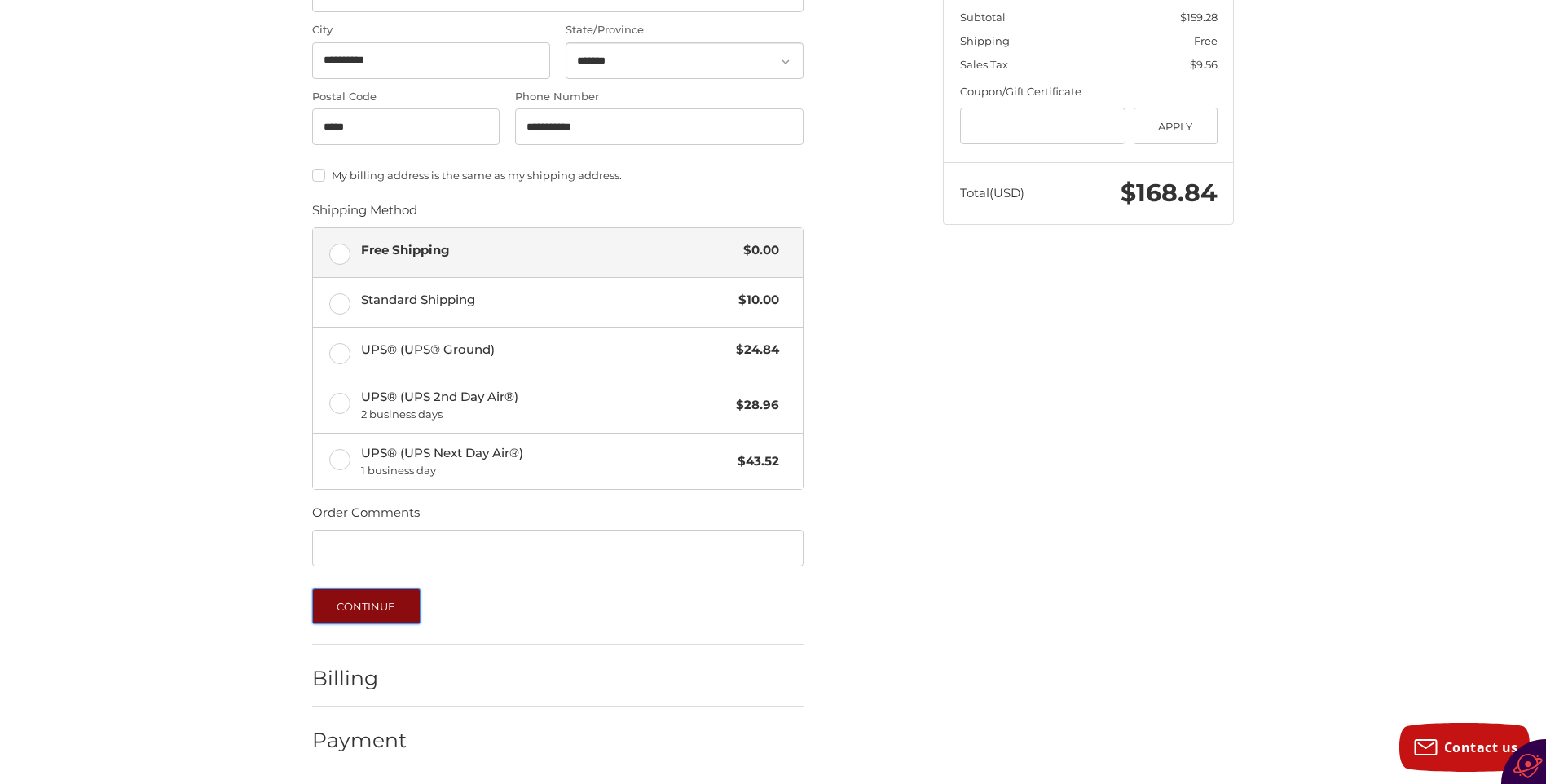 click on "Continue" at bounding box center (366, 606) 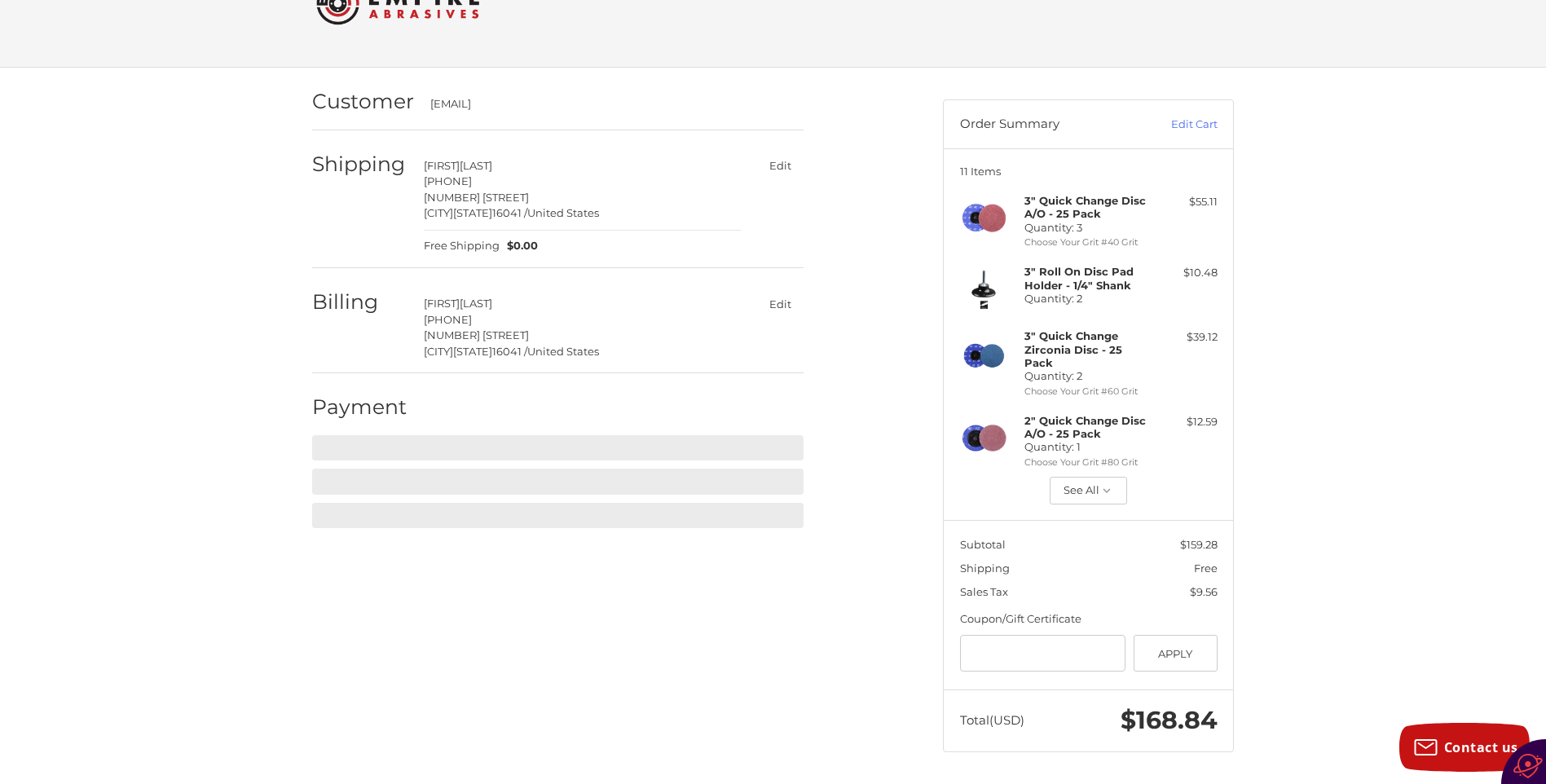 scroll, scrollTop: 47, scrollLeft: 0, axis: vertical 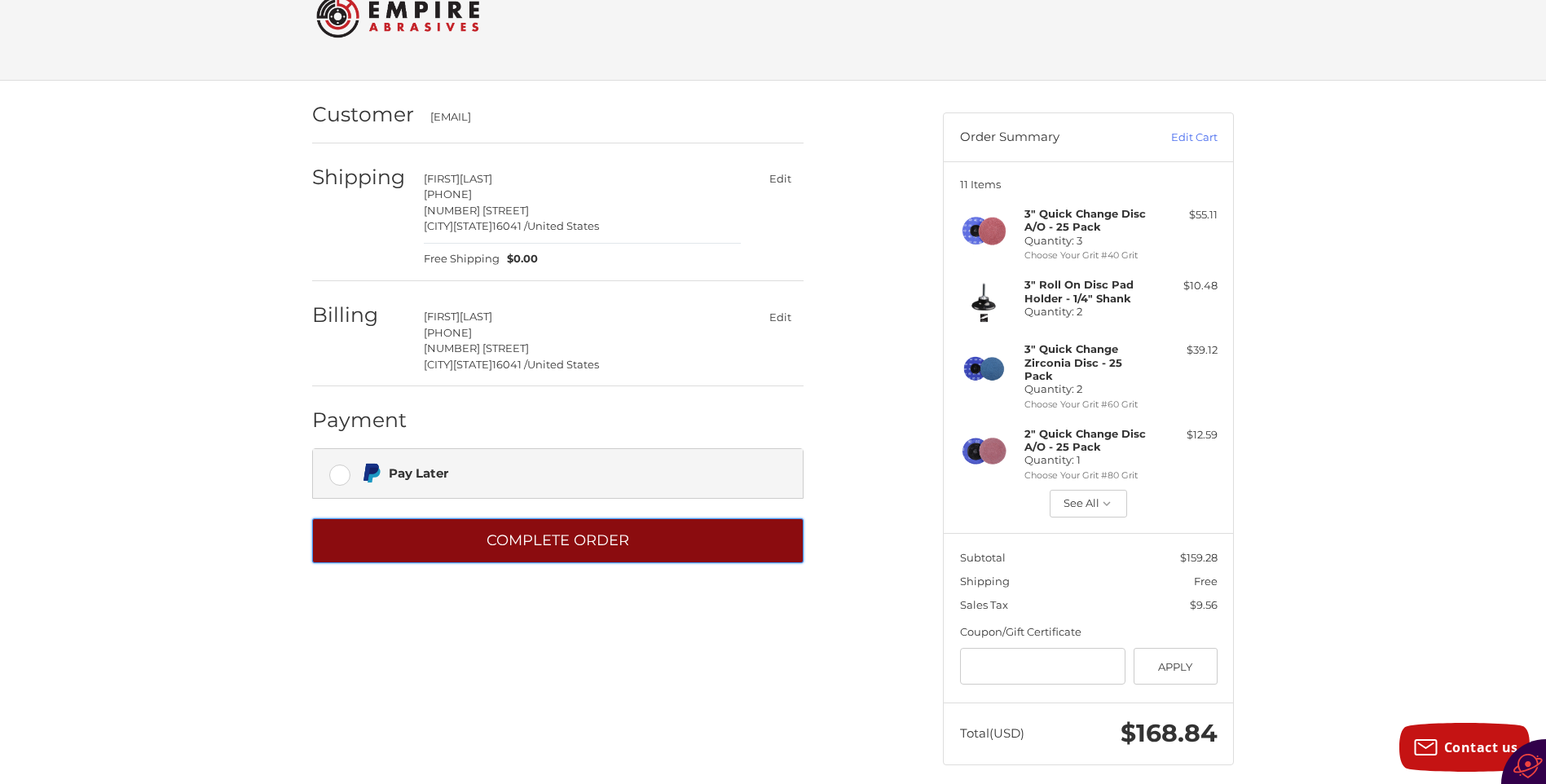 click on "Complete order" at bounding box center [557, 540] 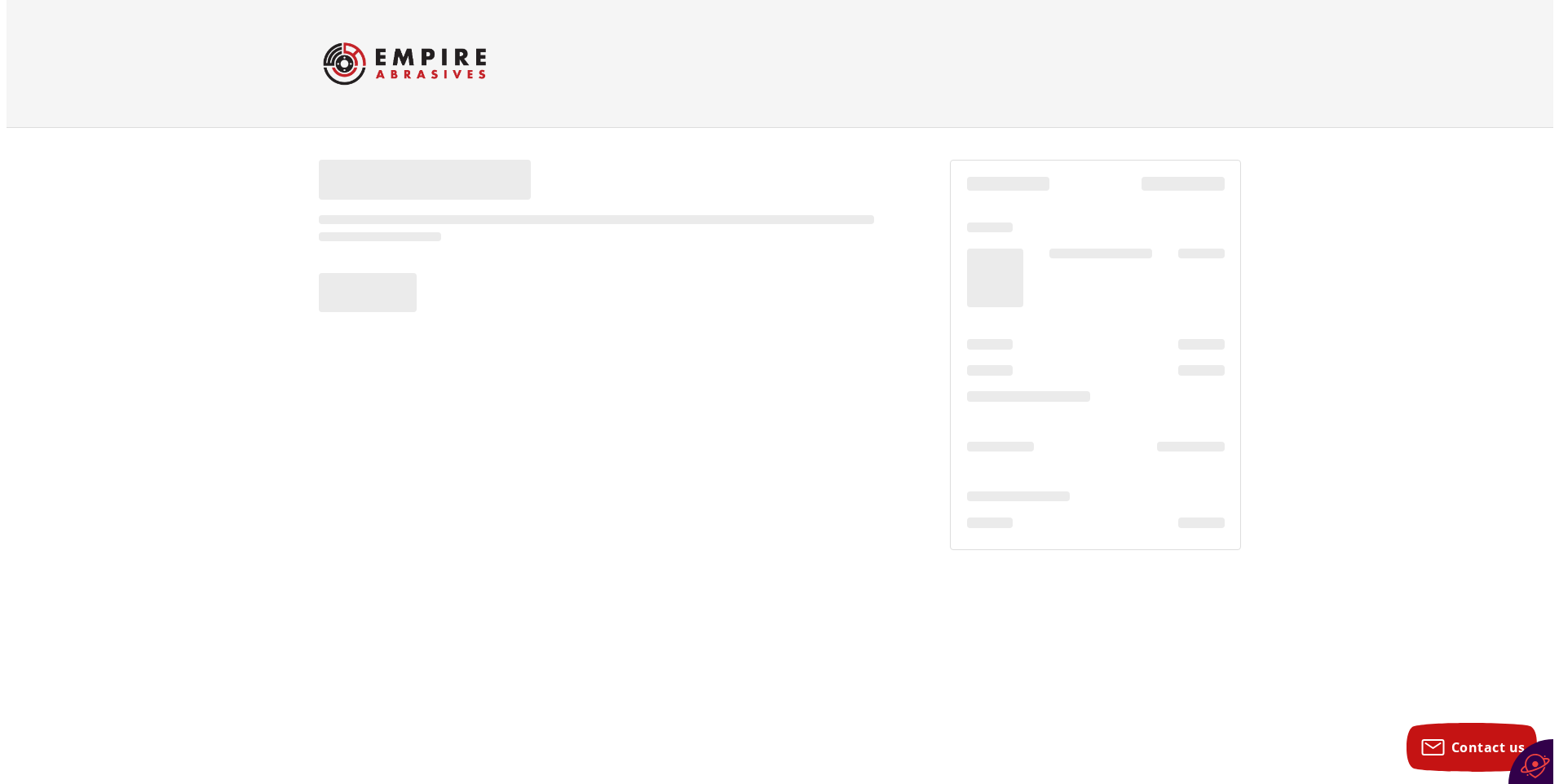scroll, scrollTop: 0, scrollLeft: 0, axis: both 